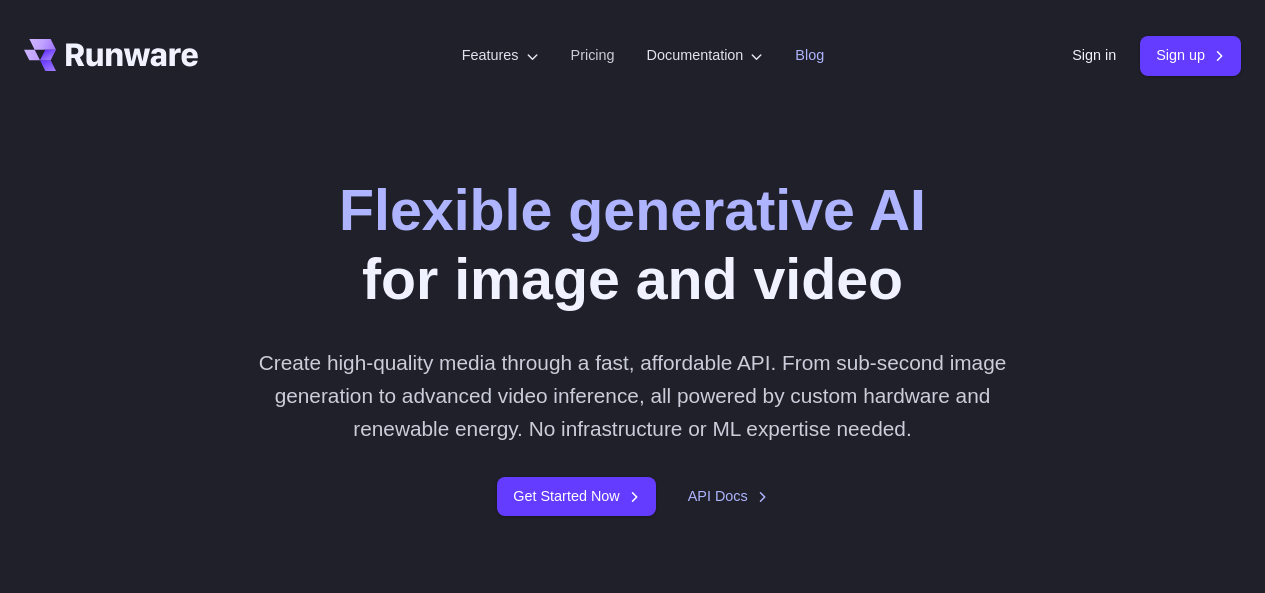 scroll, scrollTop: 0, scrollLeft: 0, axis: both 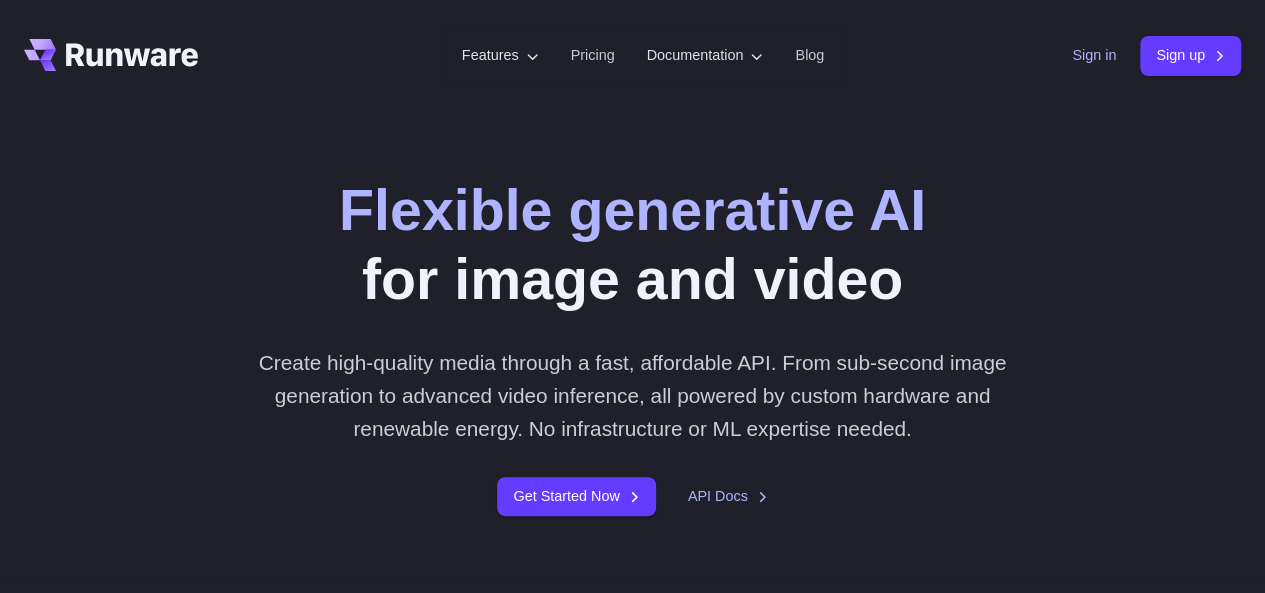 click on "Sign in" at bounding box center (1094, 55) 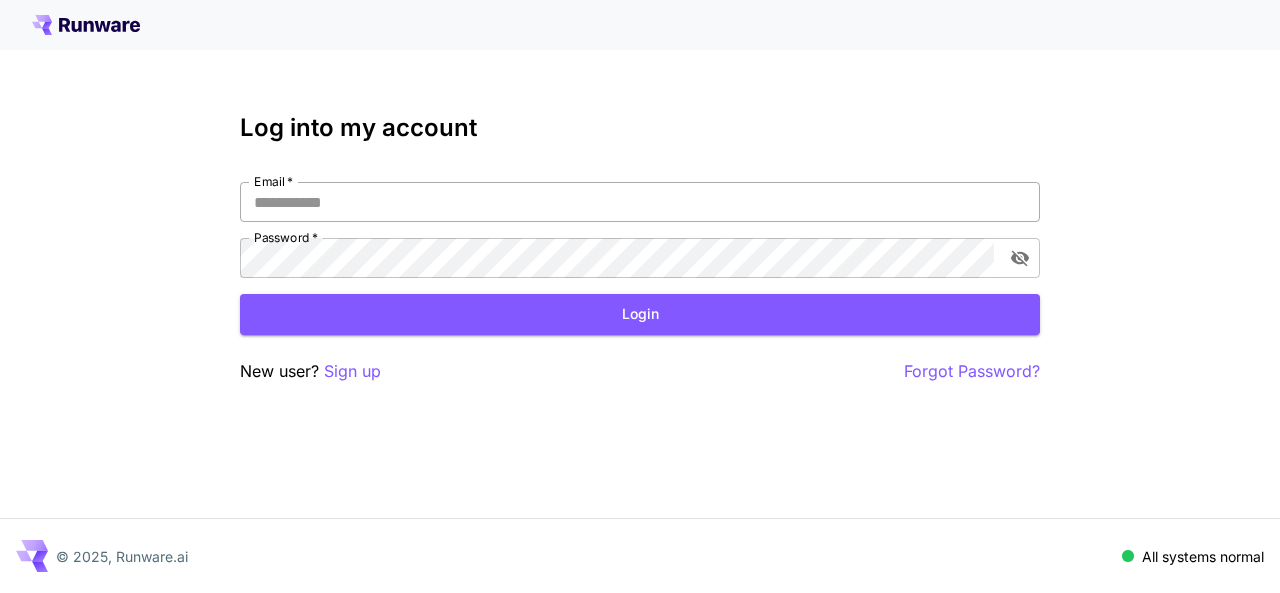 scroll, scrollTop: 0, scrollLeft: 0, axis: both 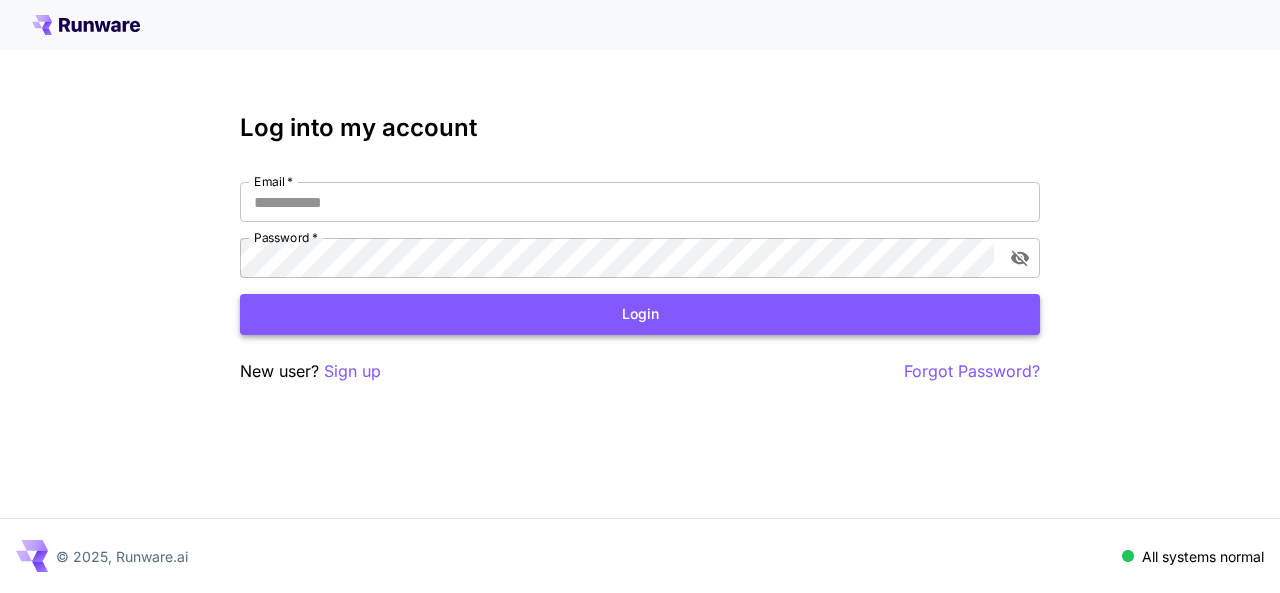 type on "**********" 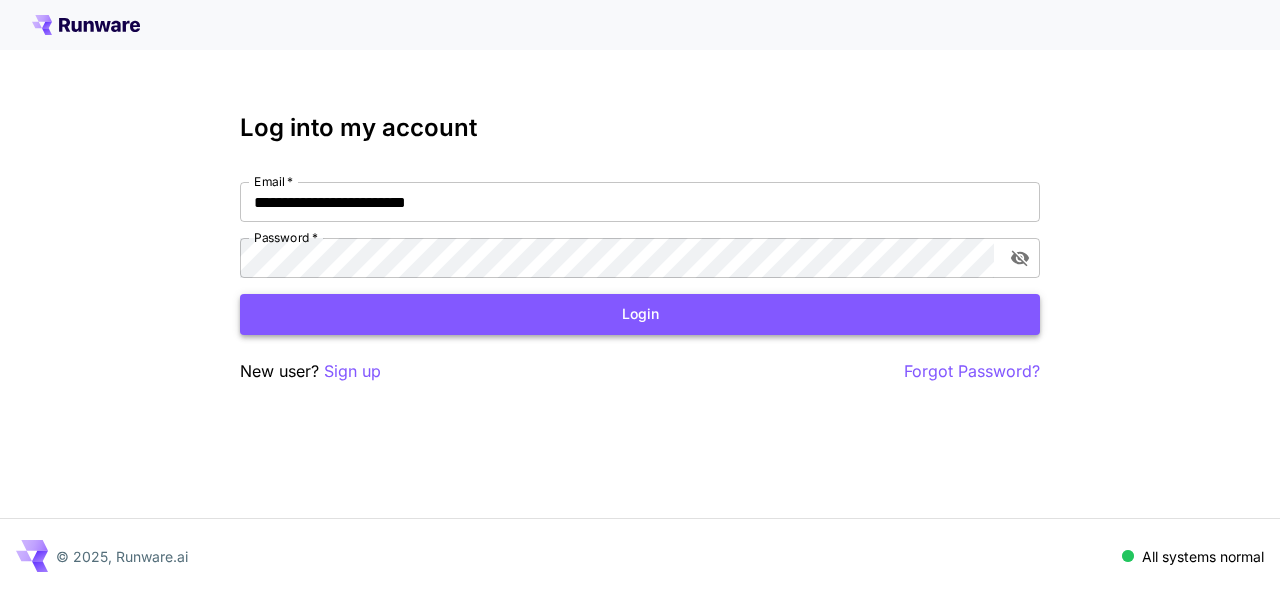 click on "Login" at bounding box center [640, 314] 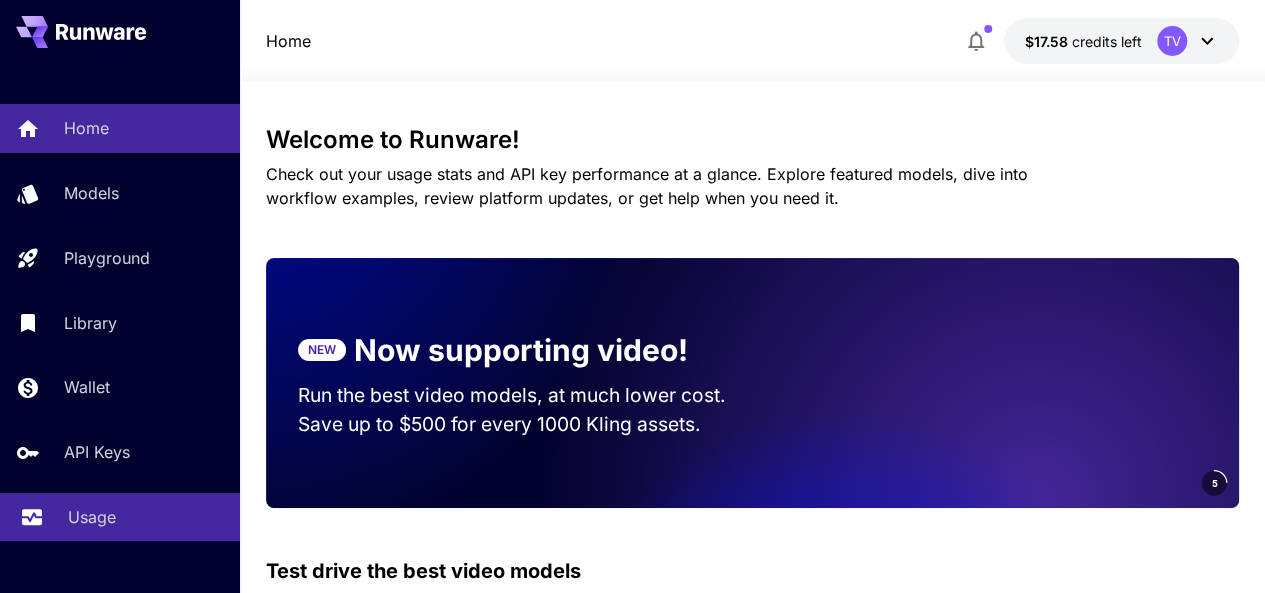 click on "Usage" at bounding box center [92, 517] 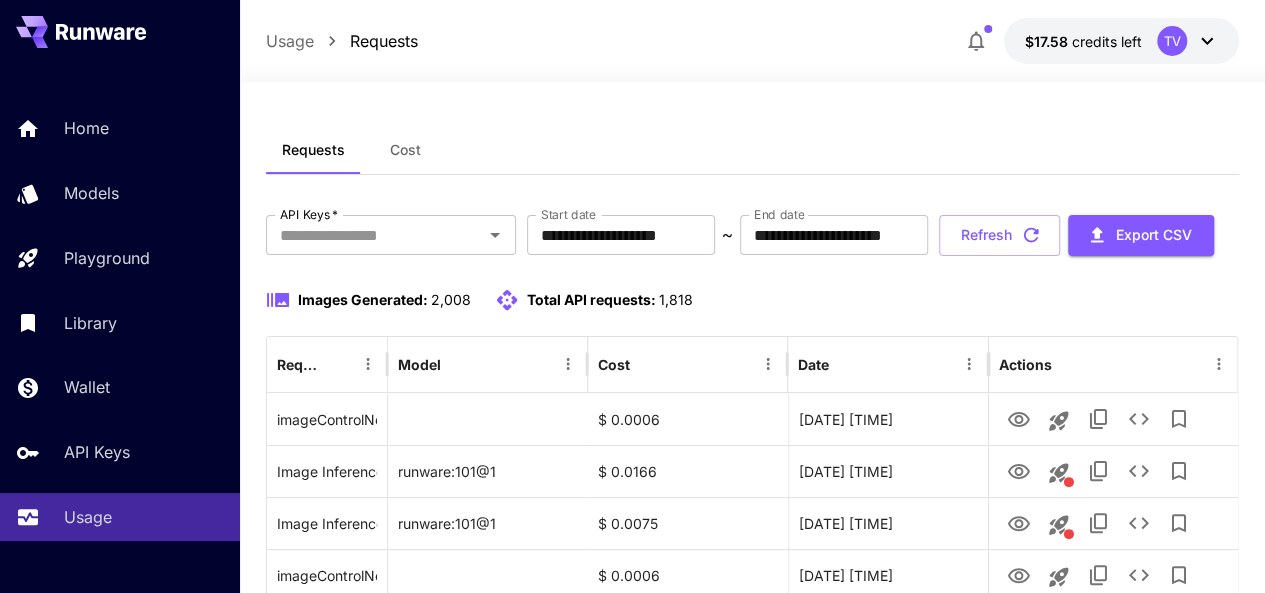 scroll, scrollTop: 300, scrollLeft: 0, axis: vertical 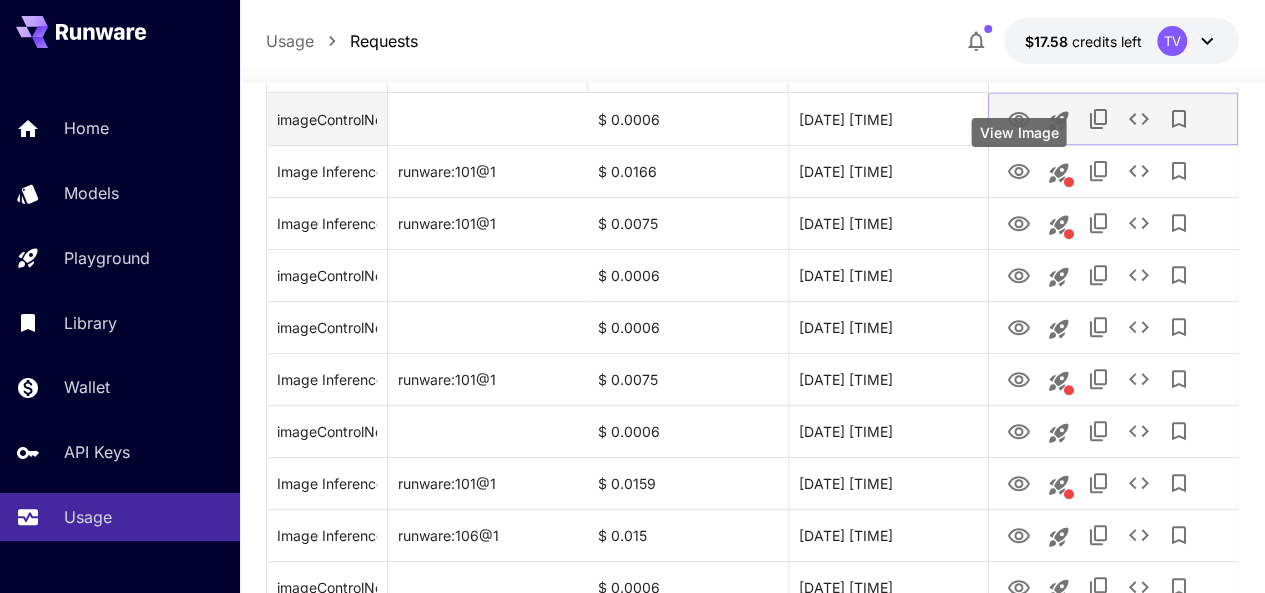click 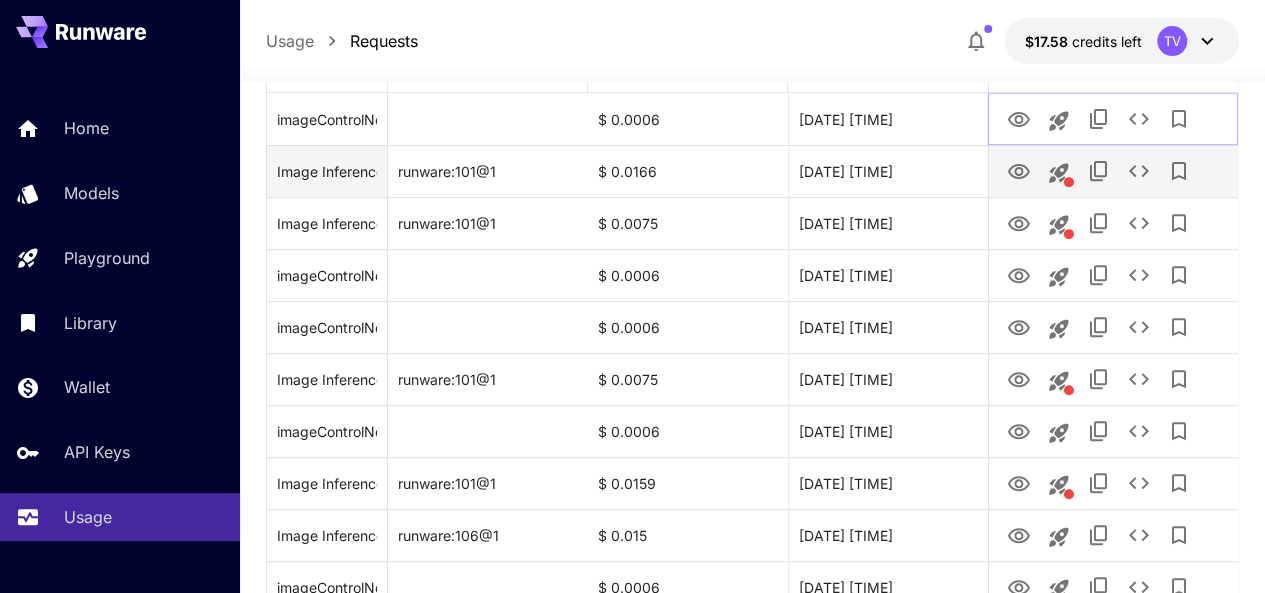 scroll, scrollTop: 100, scrollLeft: 0, axis: vertical 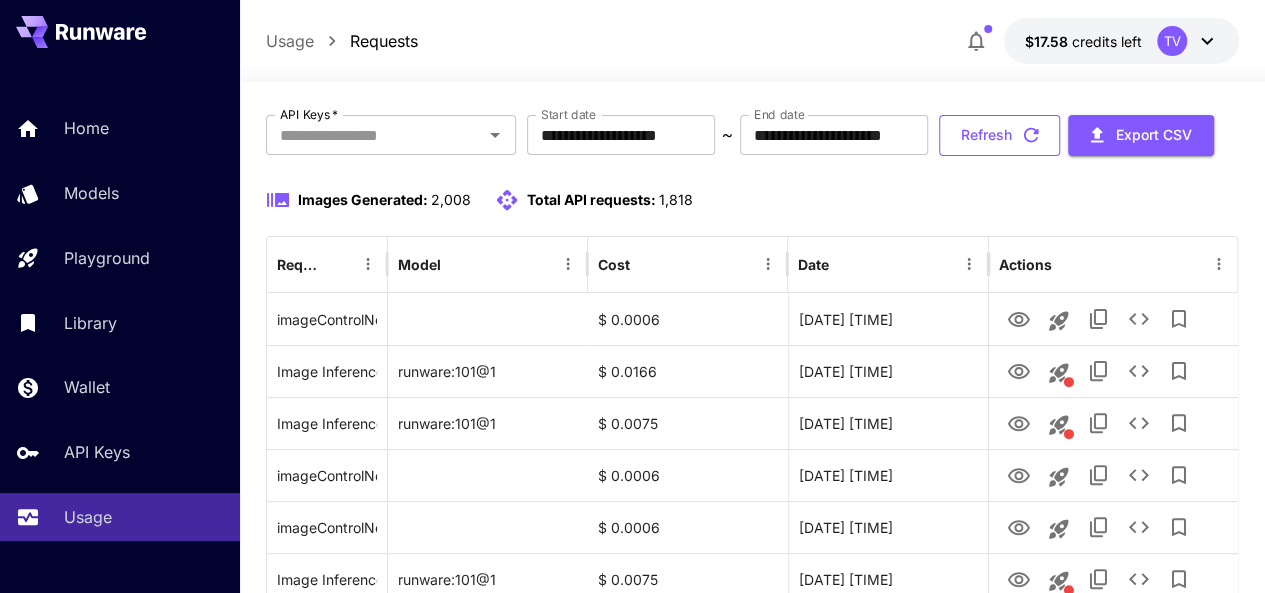 click 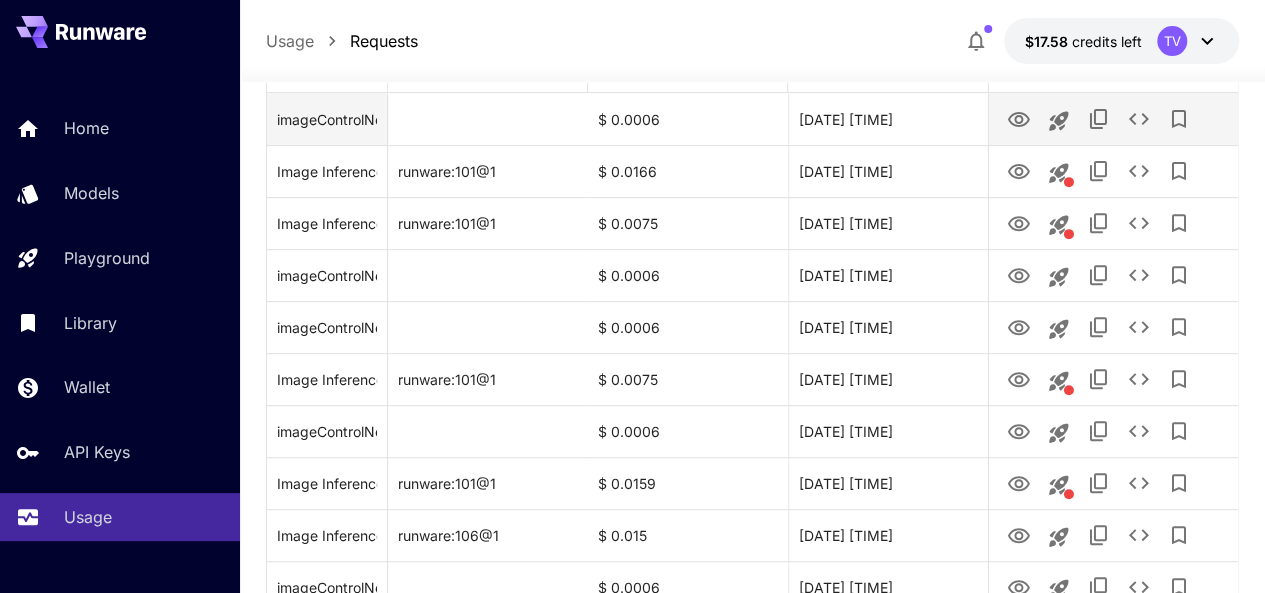 scroll, scrollTop: 400, scrollLeft: 0, axis: vertical 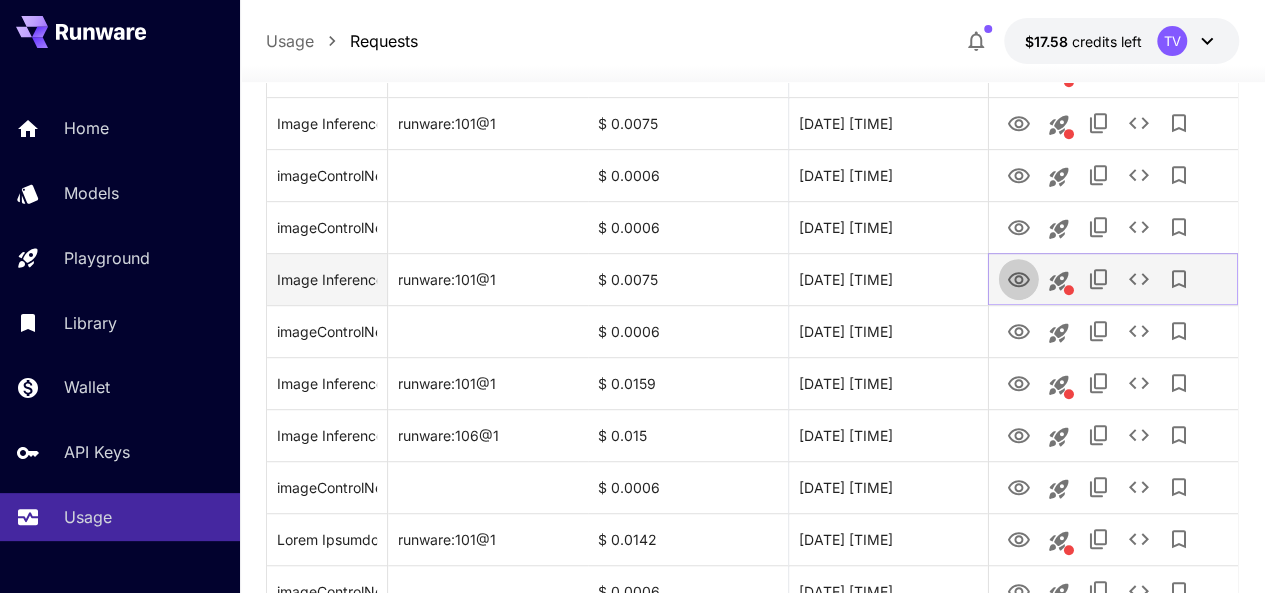 click 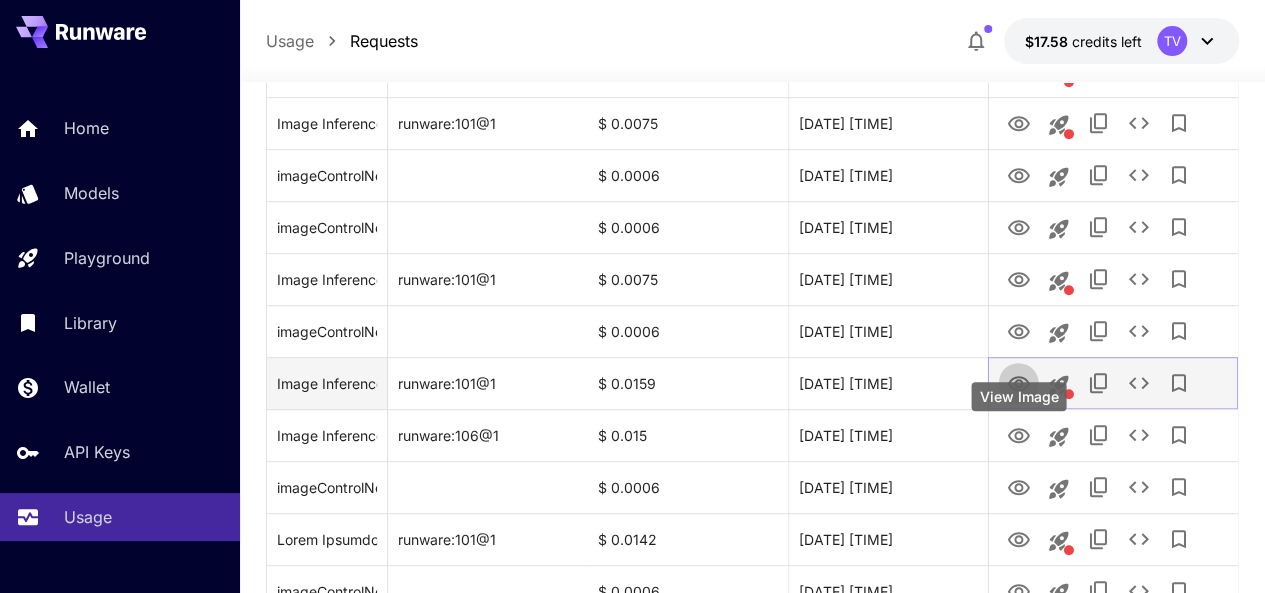 click 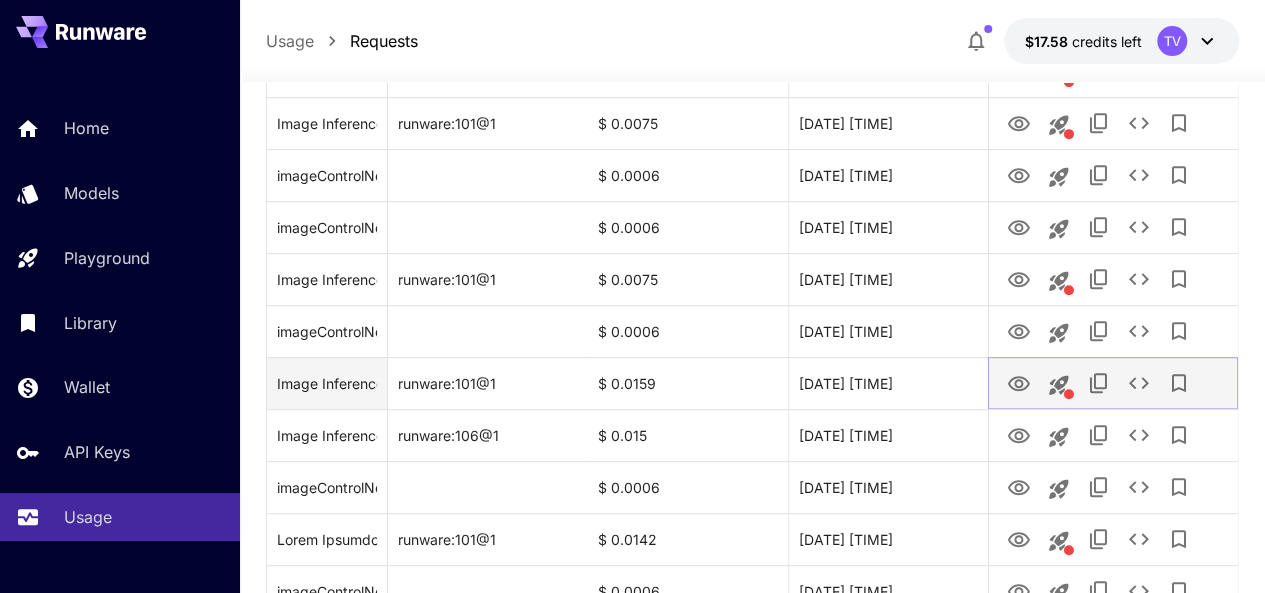 scroll, scrollTop: 500, scrollLeft: 0, axis: vertical 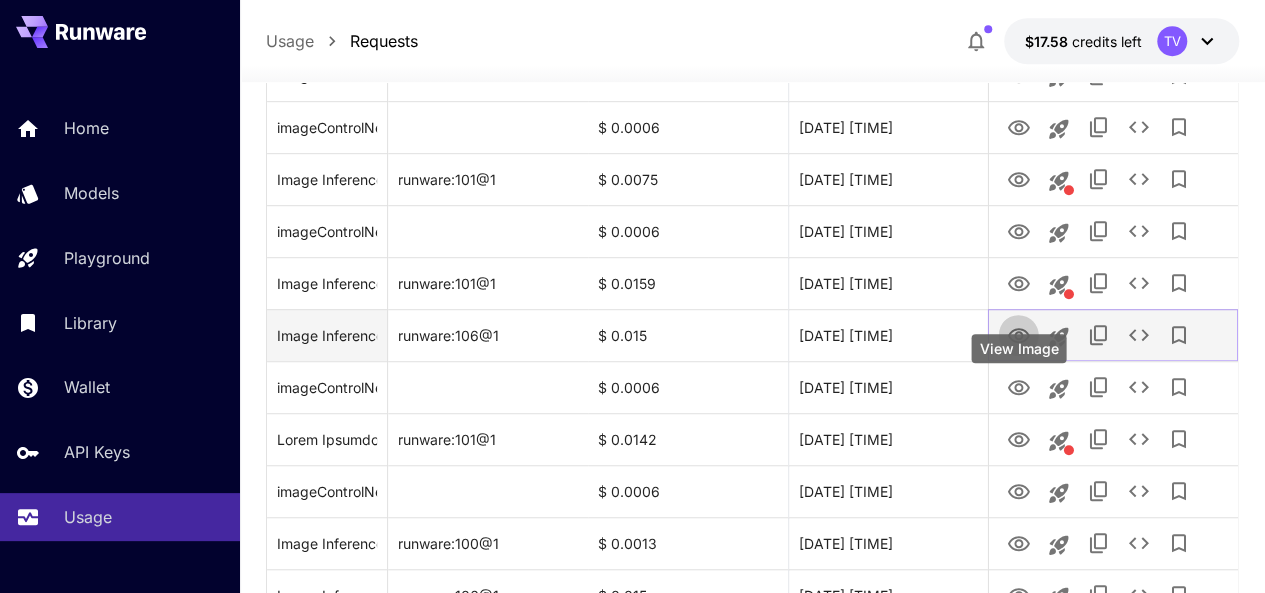 click 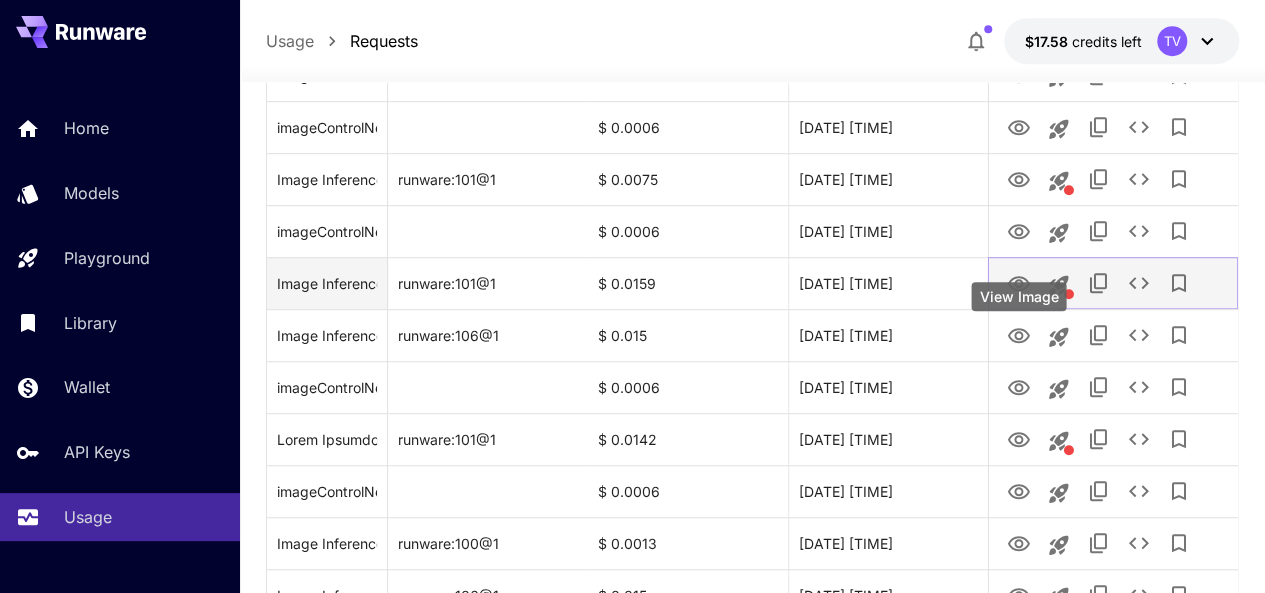 click 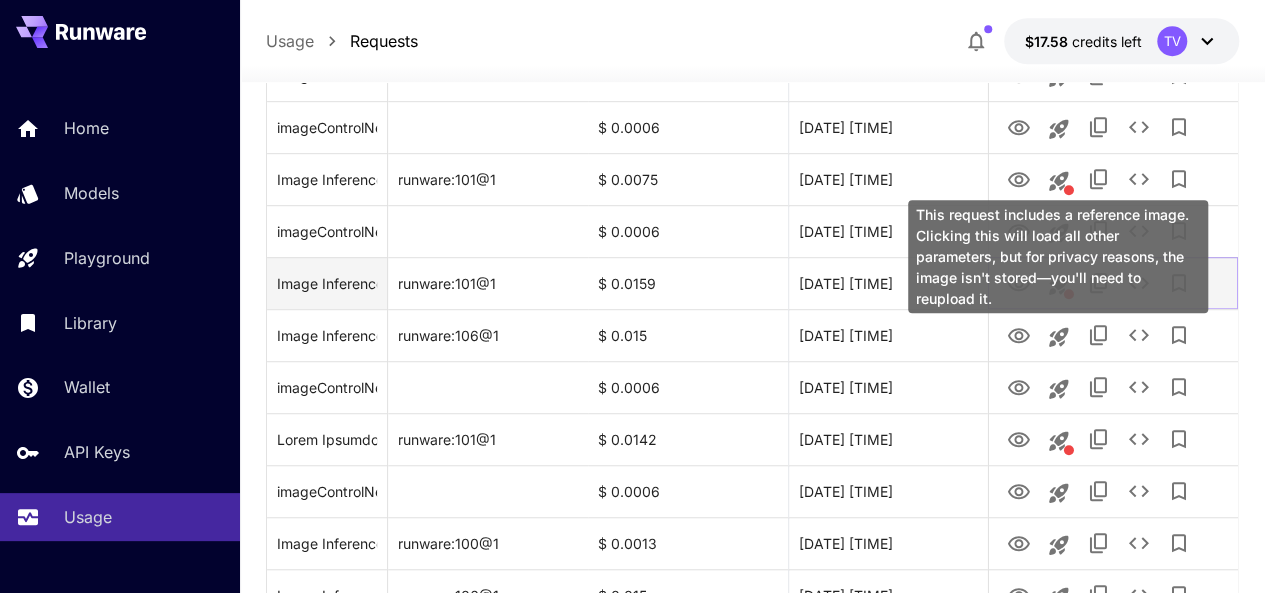 click 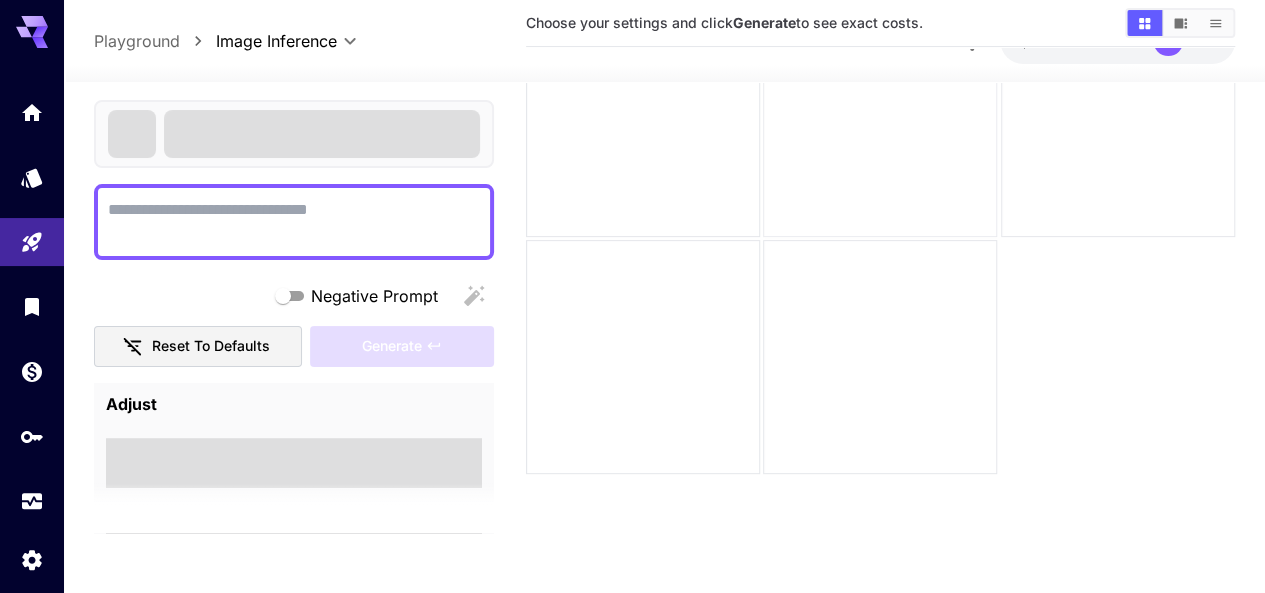 type on "**********" 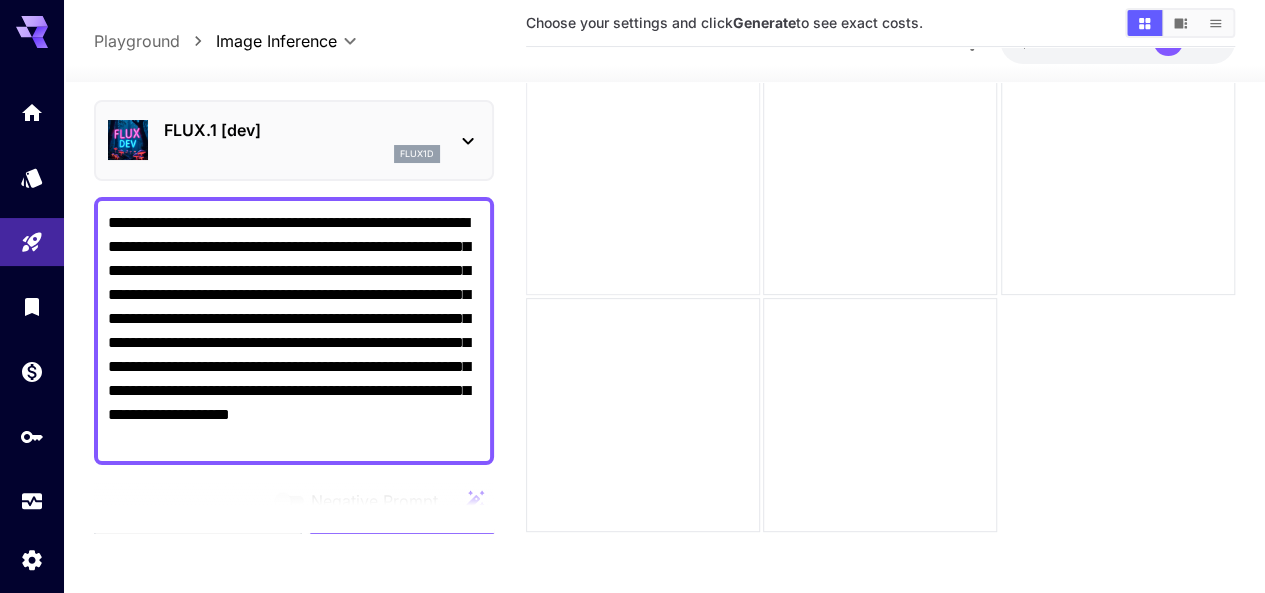 scroll, scrollTop: 0, scrollLeft: 0, axis: both 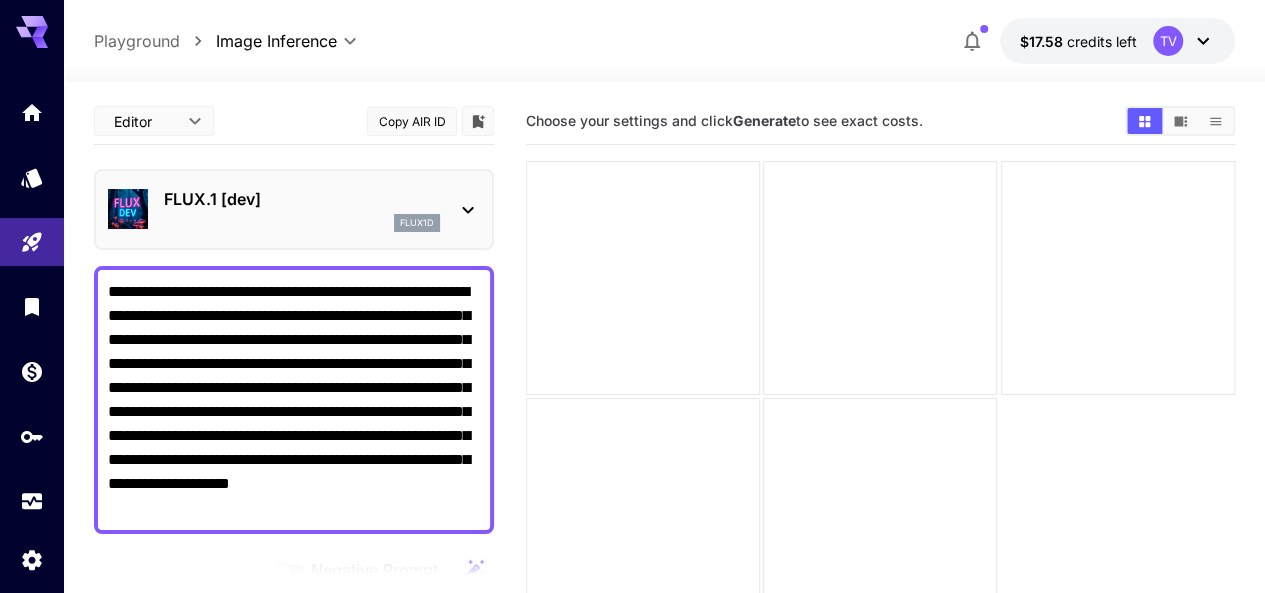 type on "**********" 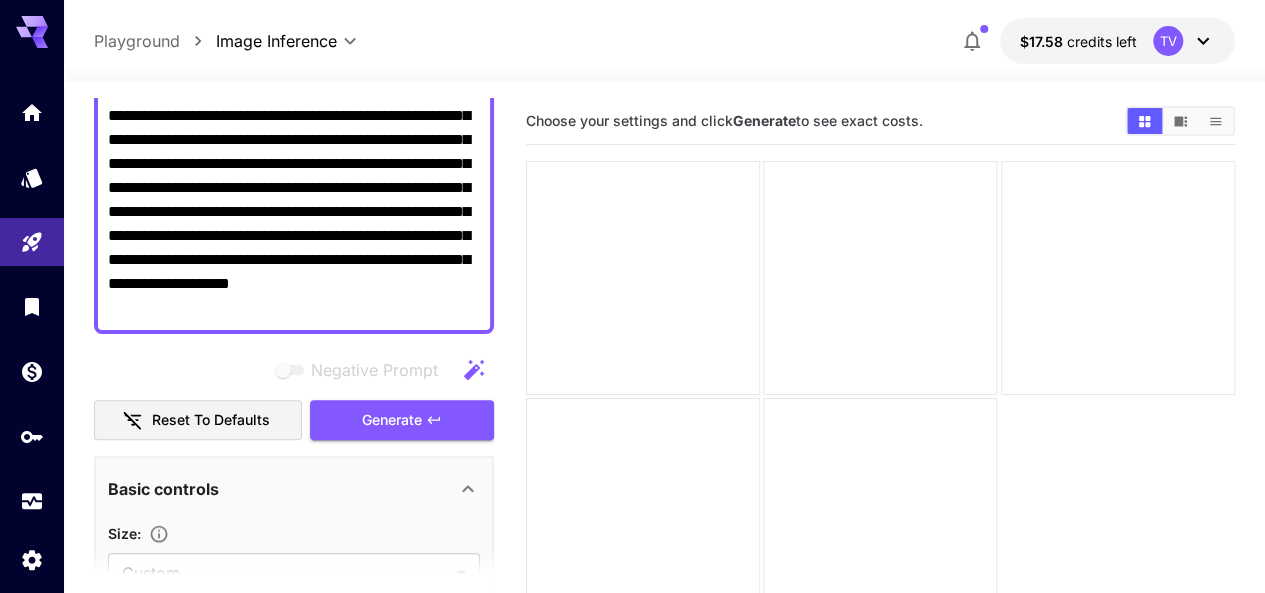 scroll, scrollTop: 100, scrollLeft: 0, axis: vertical 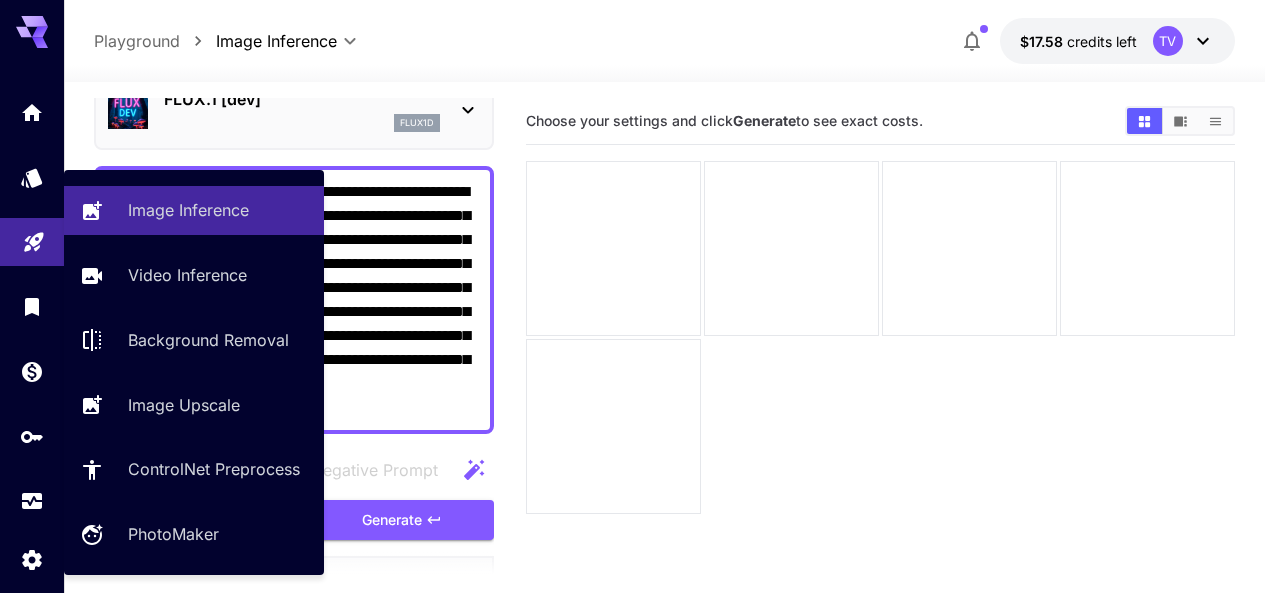 click 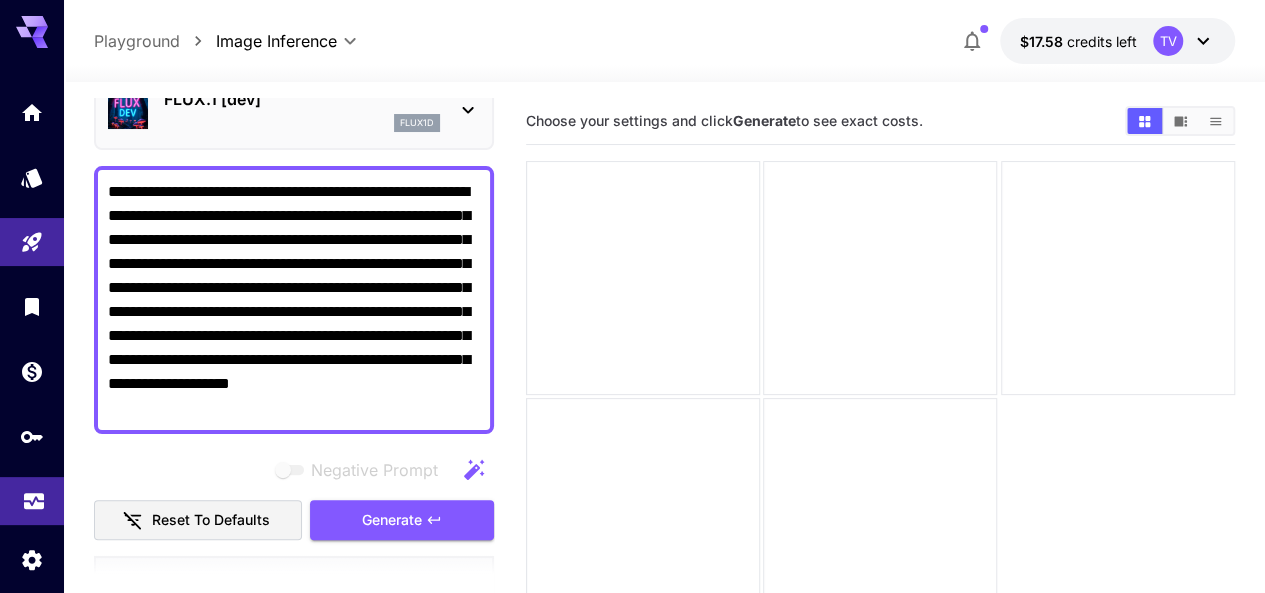 click 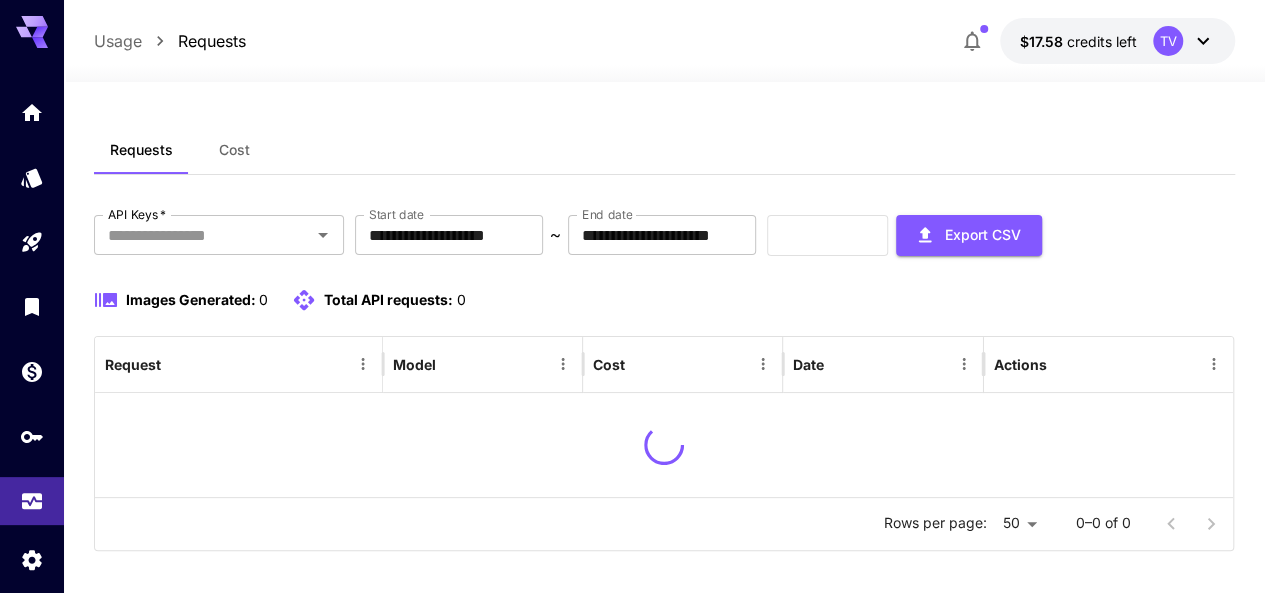 scroll, scrollTop: 16, scrollLeft: 0, axis: vertical 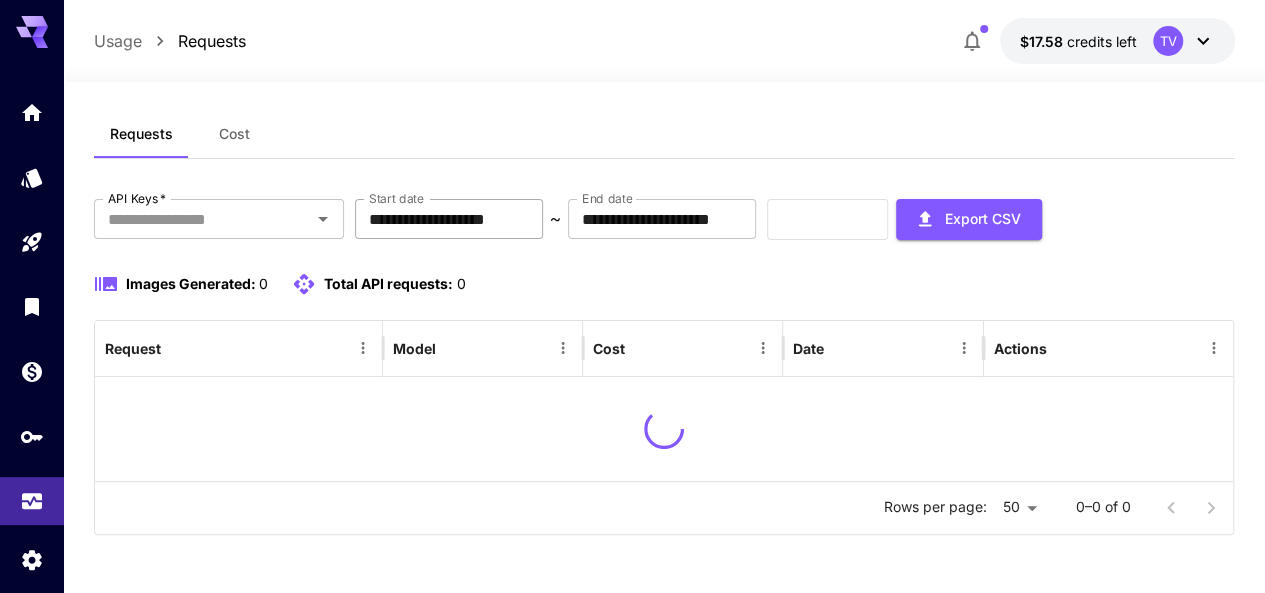 click on "**********" at bounding box center (449, 219) 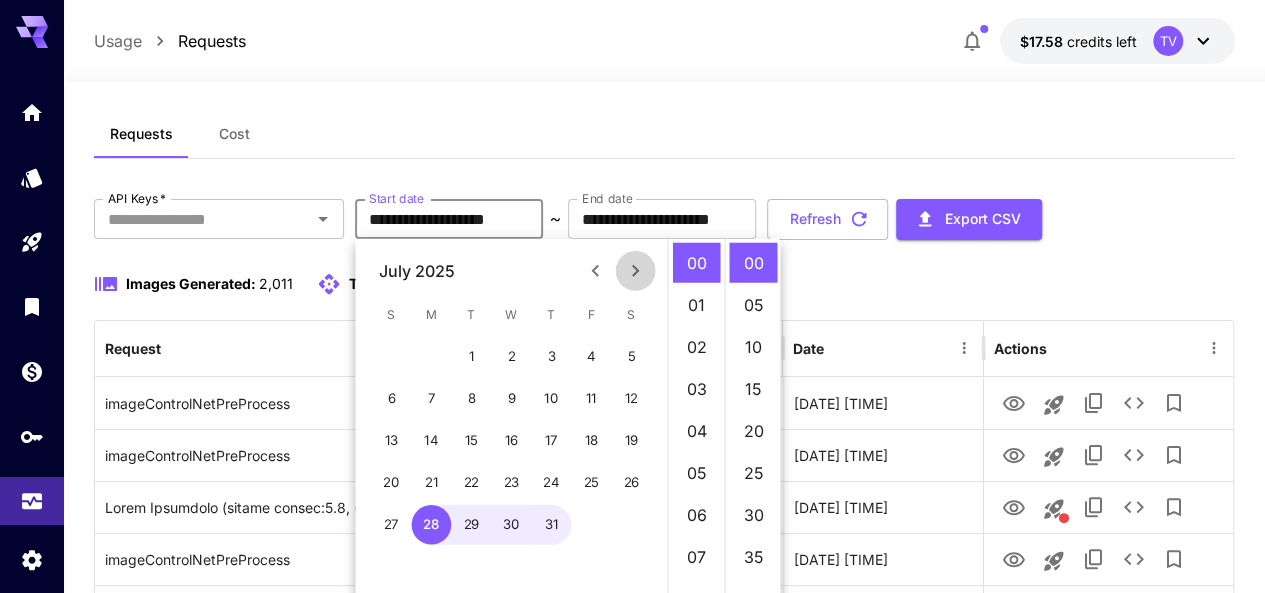 click 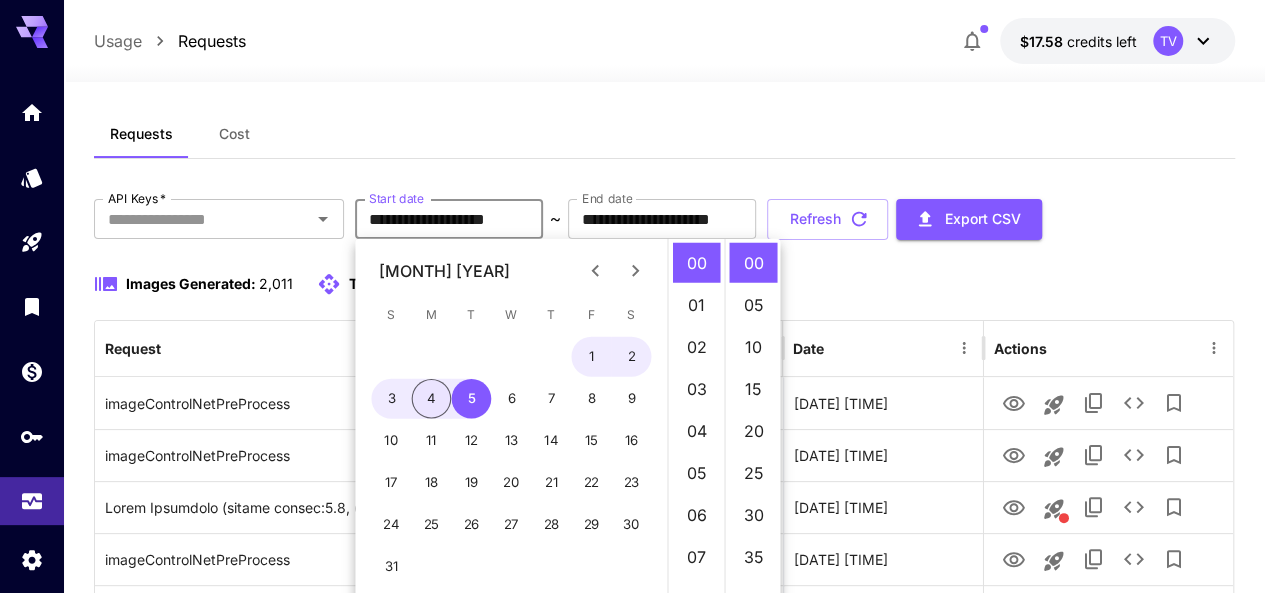 click on "4" at bounding box center (432, 399) 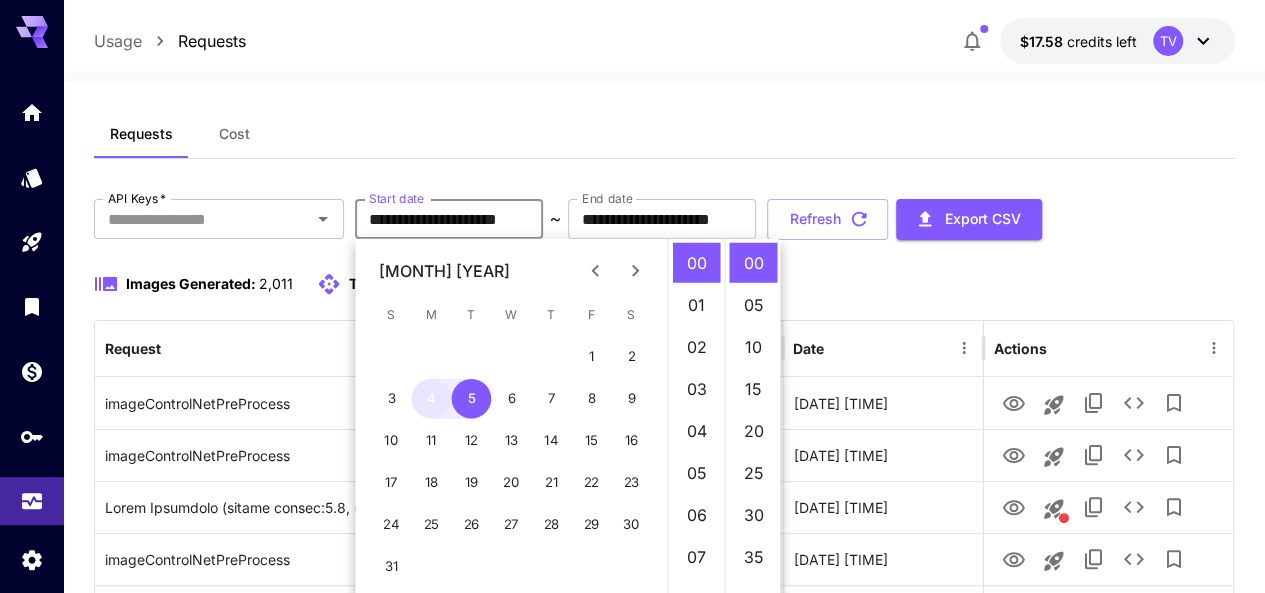 type on "**********" 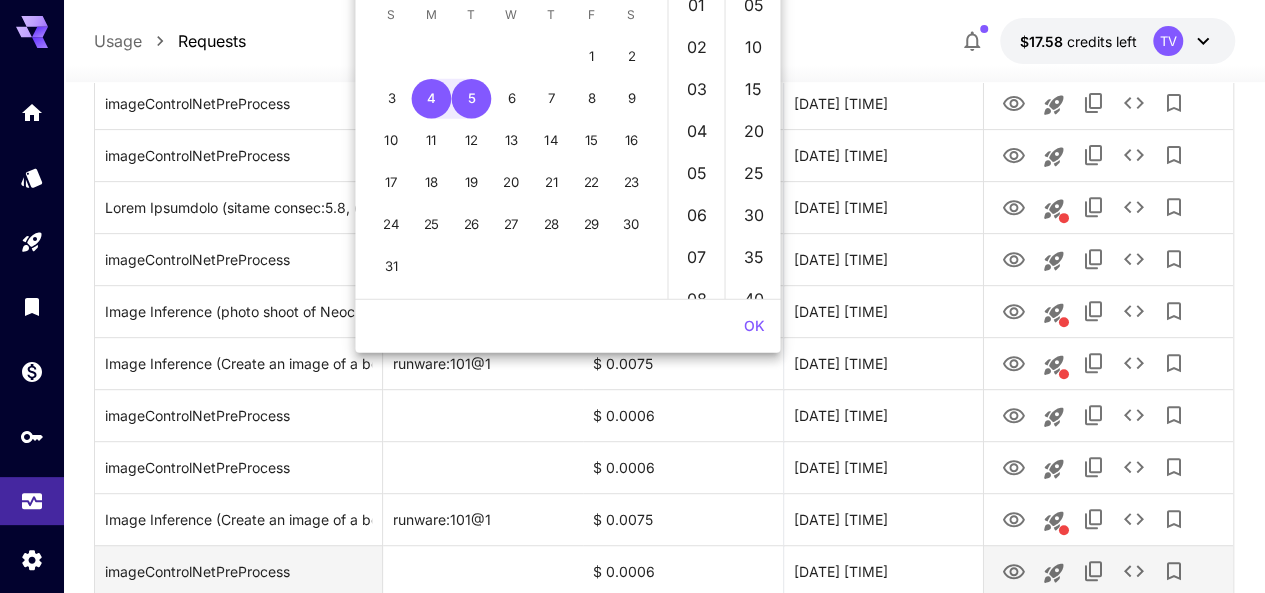 scroll, scrollTop: 416, scrollLeft: 0, axis: vertical 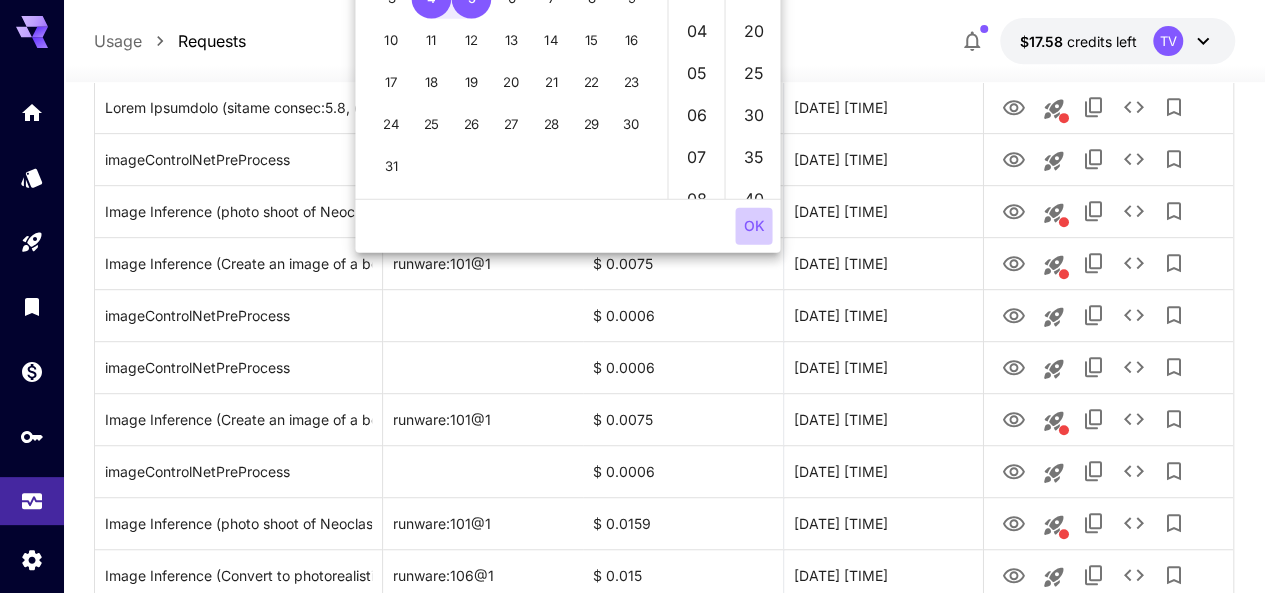 click on "OK" at bounding box center [753, 226] 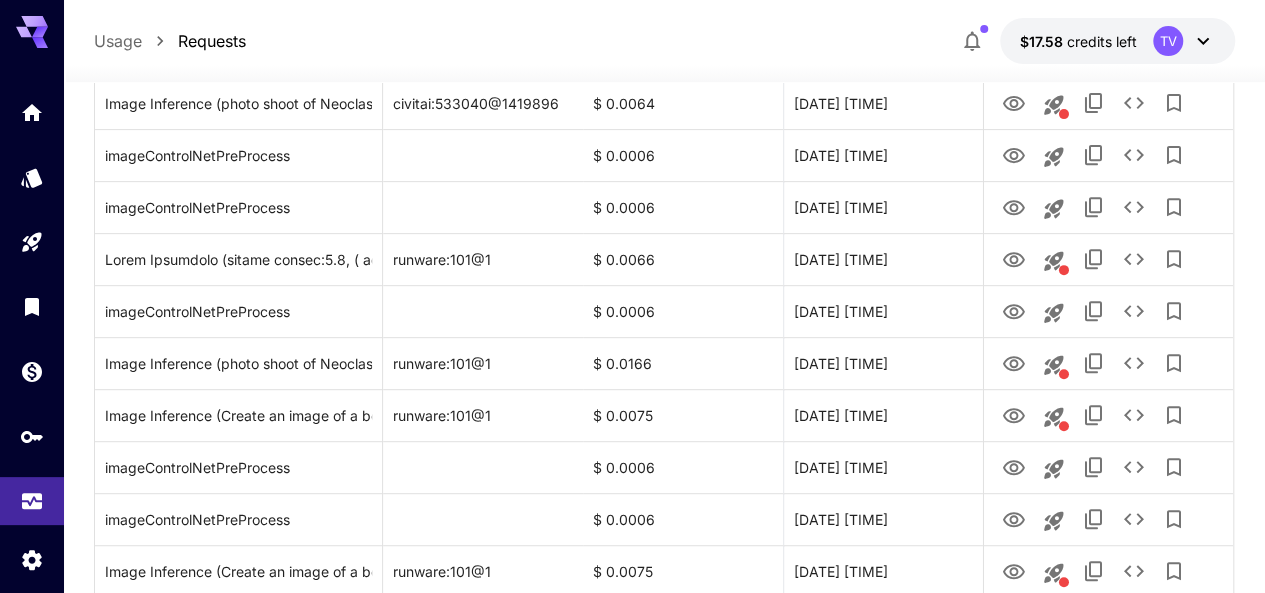 scroll, scrollTop: 116, scrollLeft: 0, axis: vertical 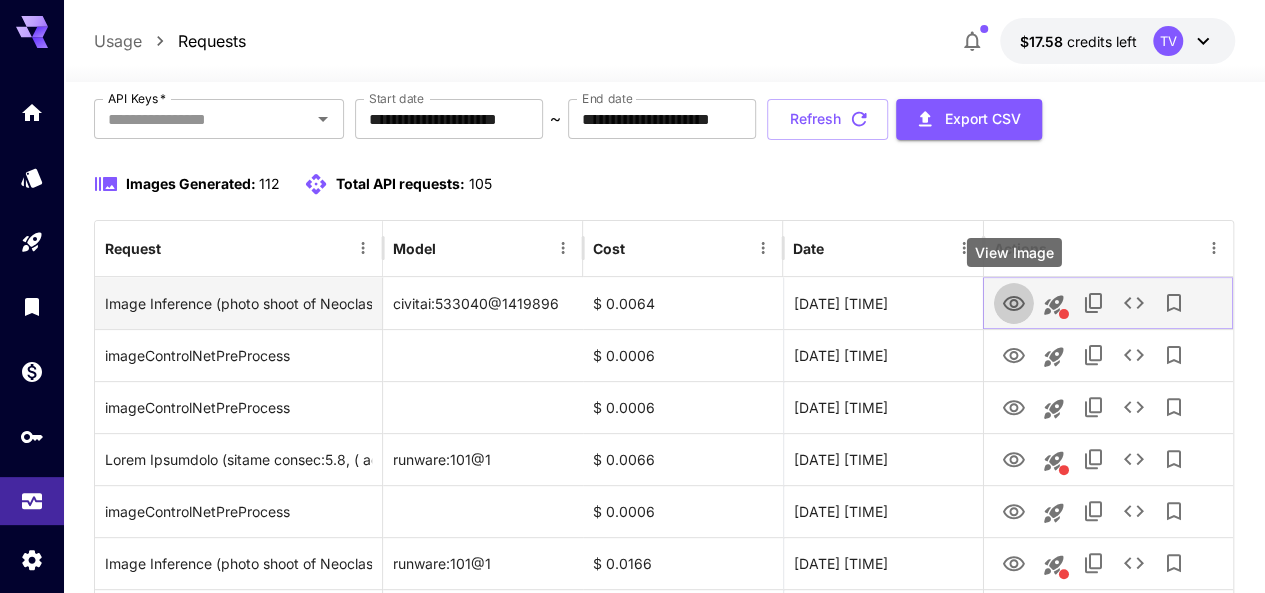 click 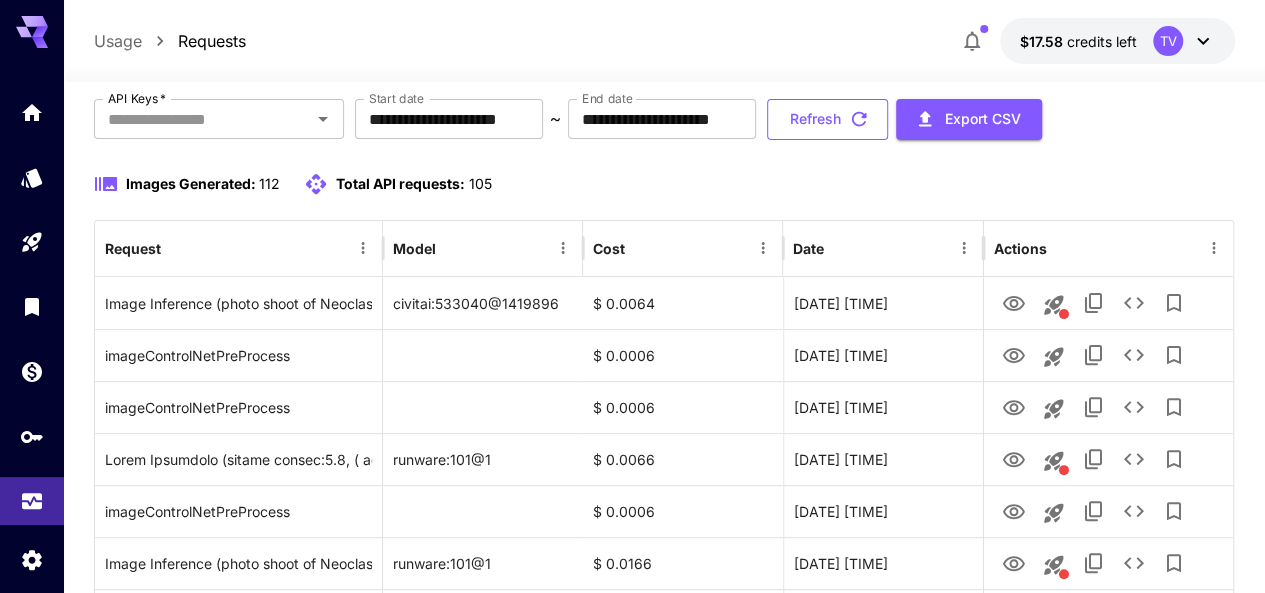 click on "Refresh" at bounding box center (827, 119) 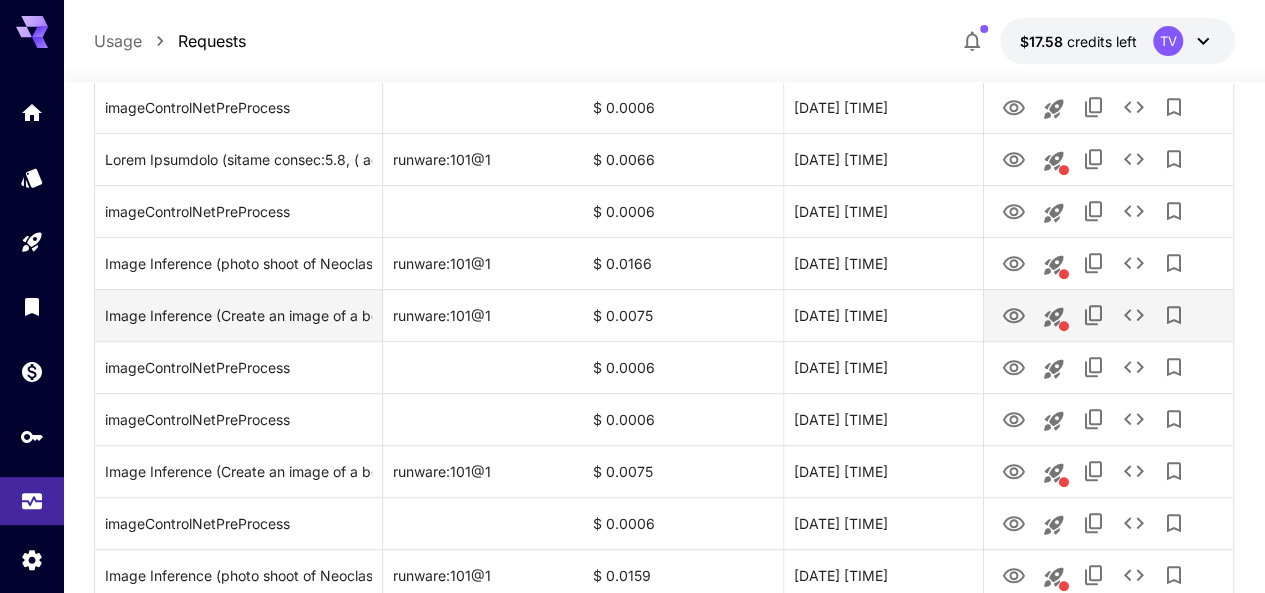 scroll, scrollTop: 616, scrollLeft: 0, axis: vertical 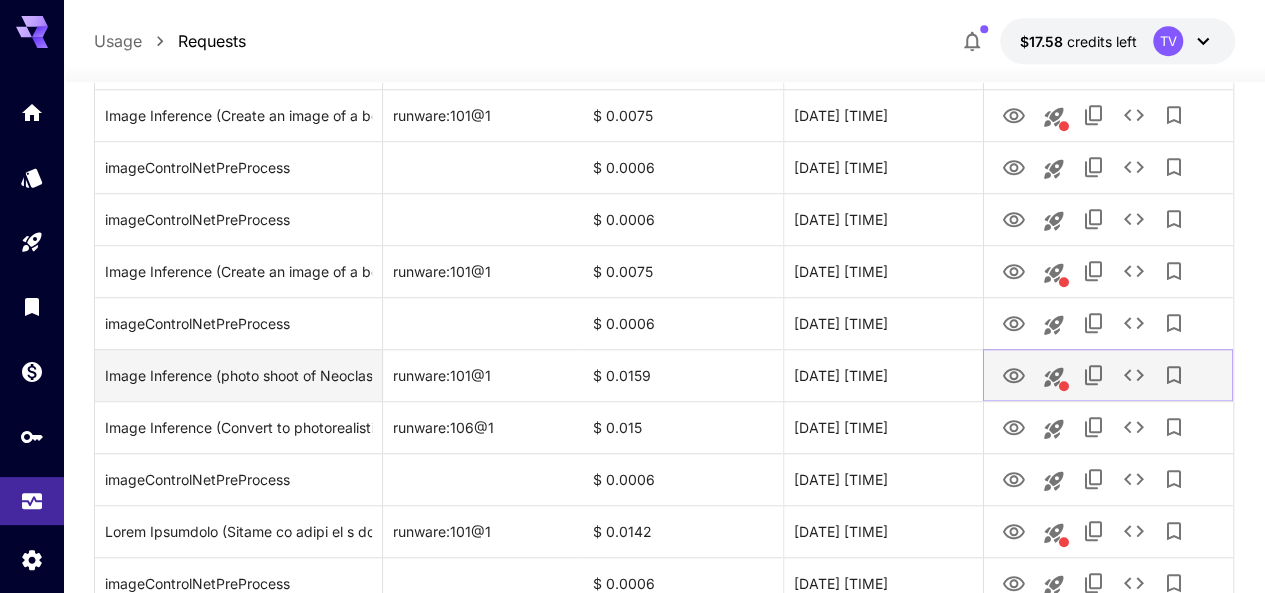 click 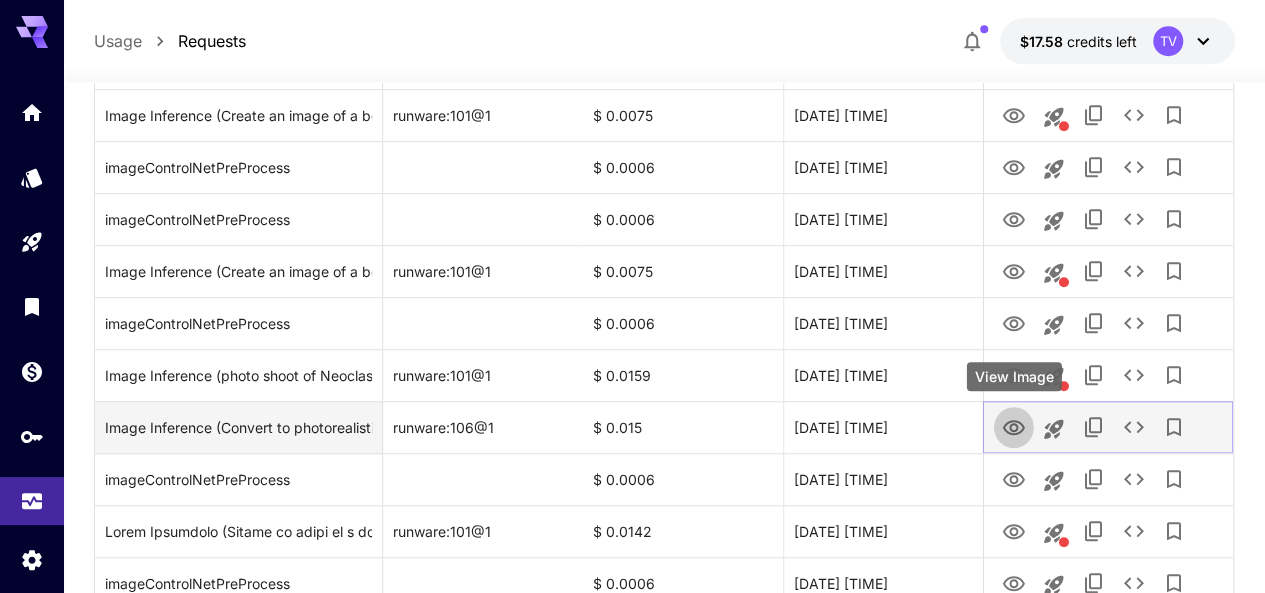 click 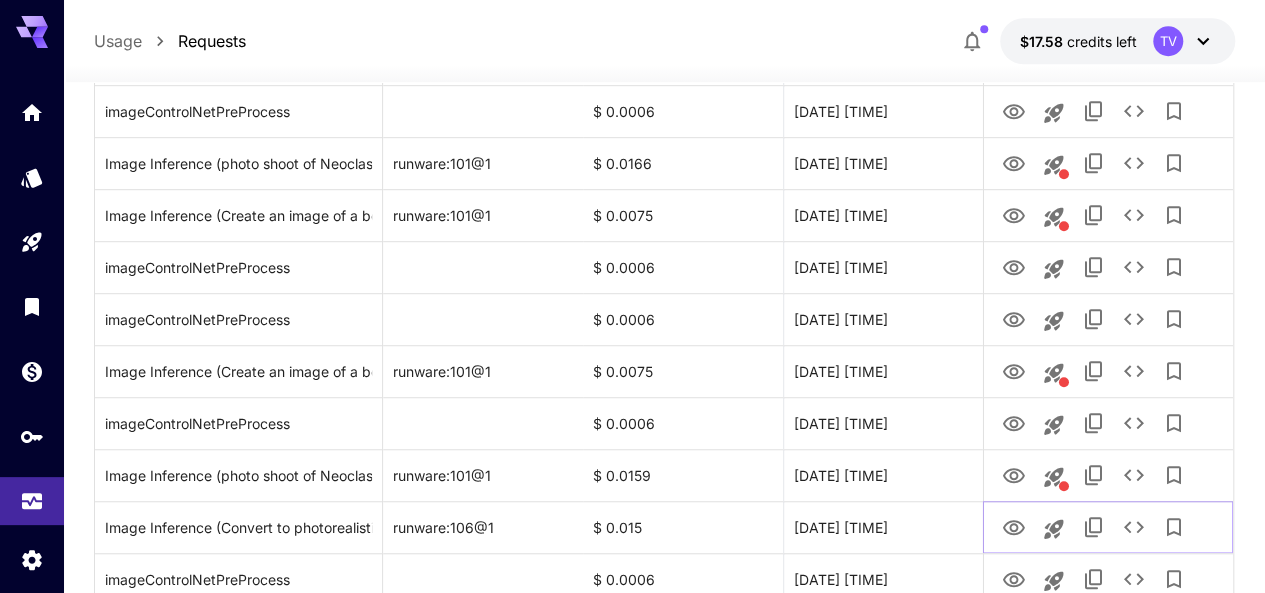 scroll, scrollTop: 0, scrollLeft: 0, axis: both 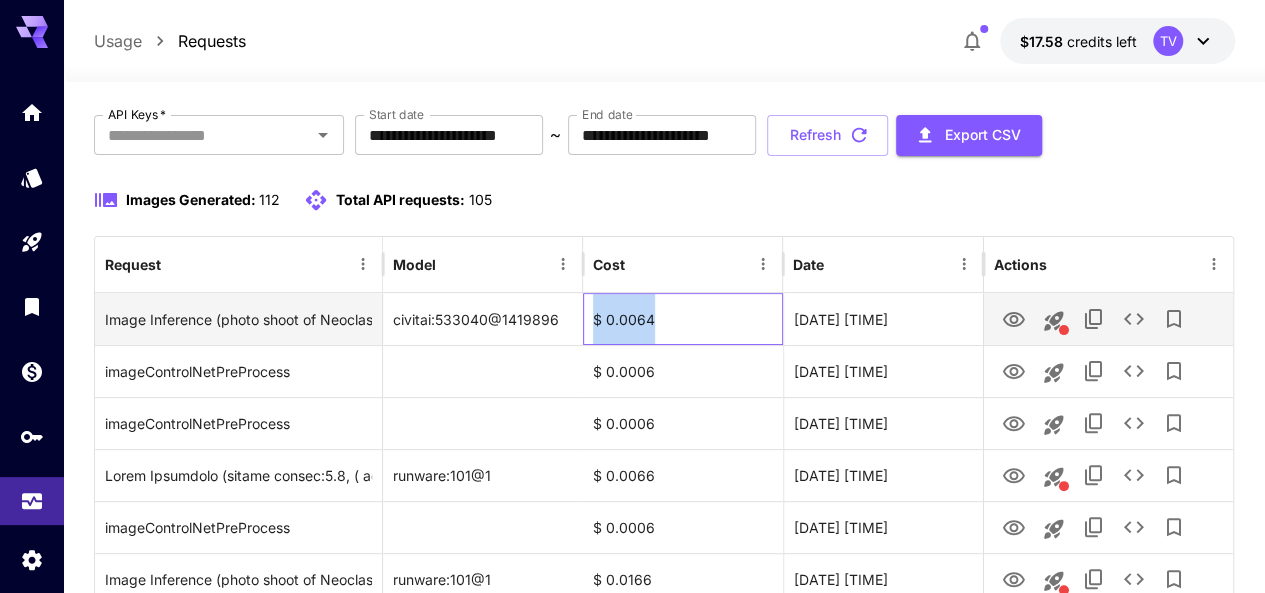 drag, startPoint x: 592, startPoint y: 318, endPoint x: 697, endPoint y: 315, distance: 105.04285 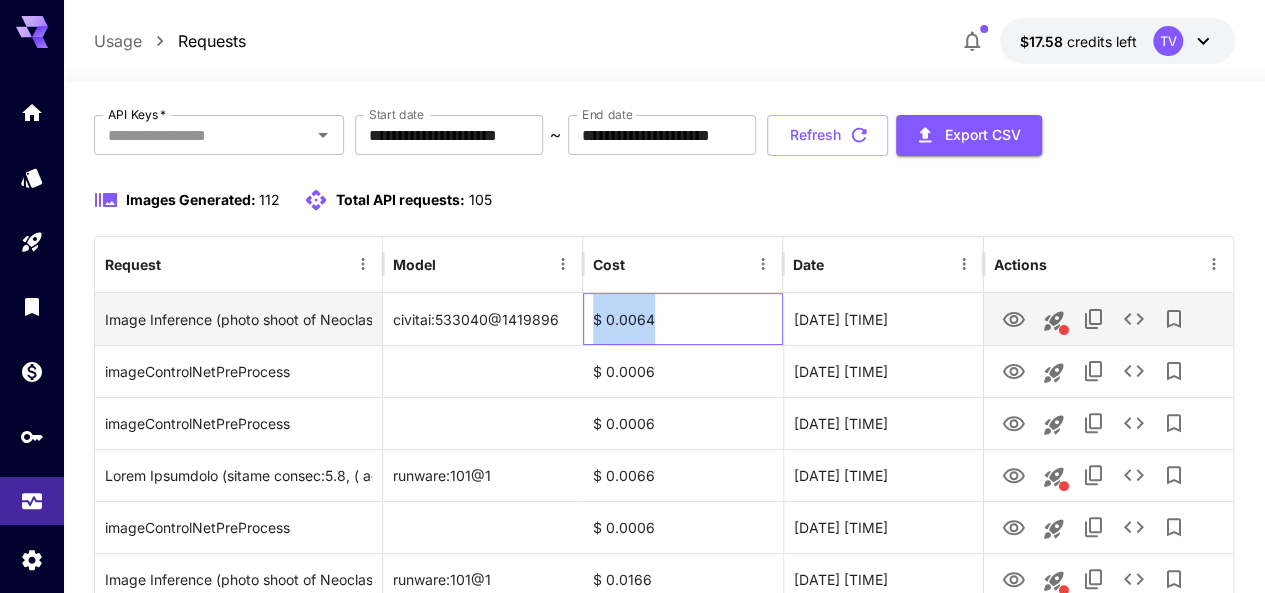 click on "$ 0.0064" at bounding box center [683, 319] 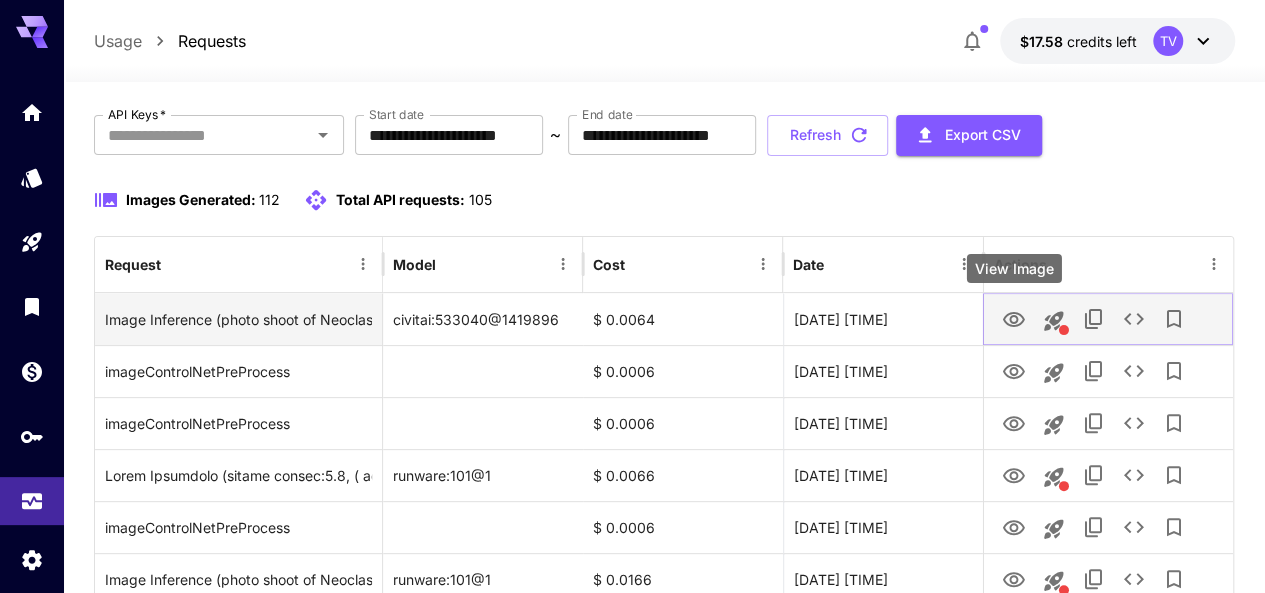 click 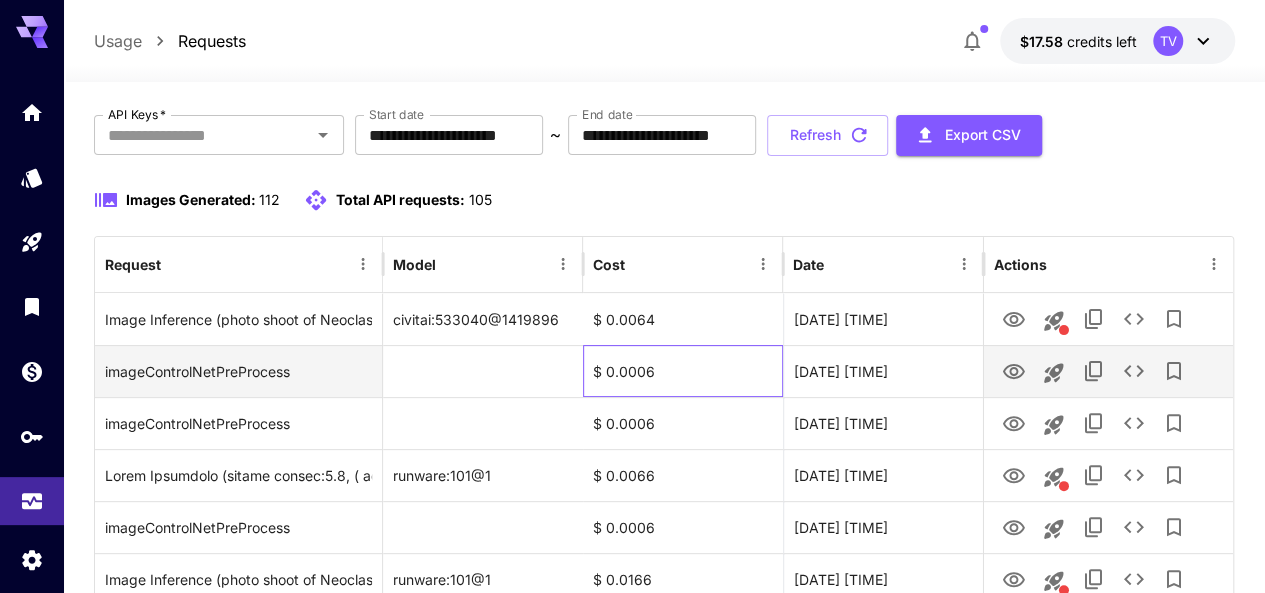 click on "$ 0.0006" at bounding box center [683, 371] 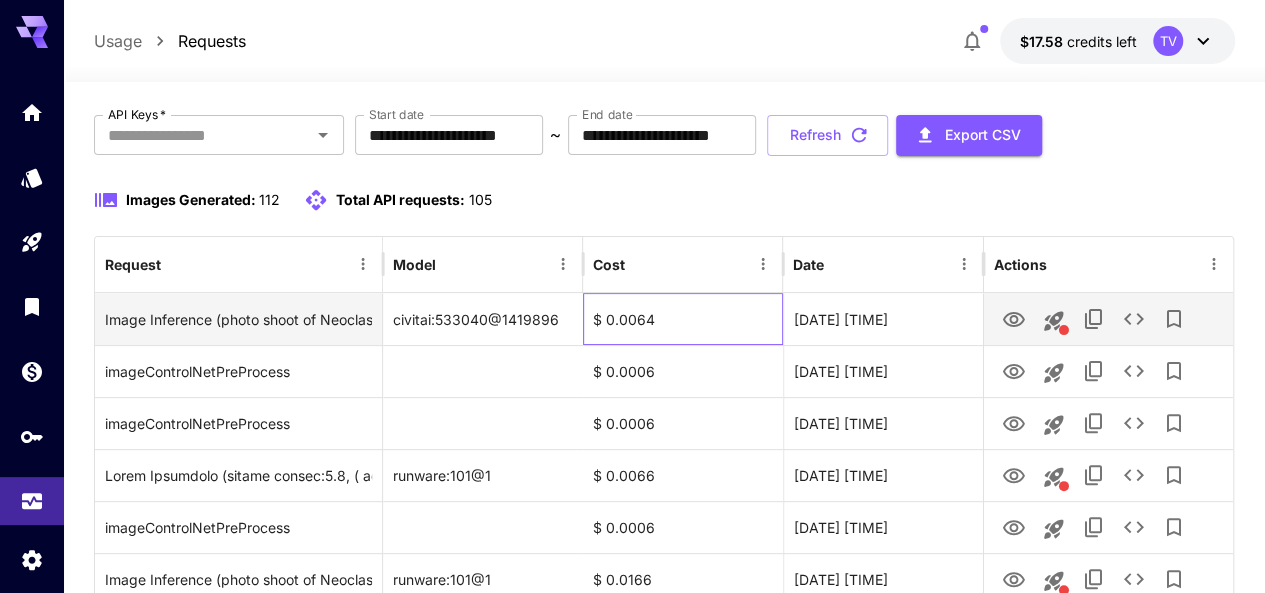 click on "$ 0.0064" at bounding box center (683, 319) 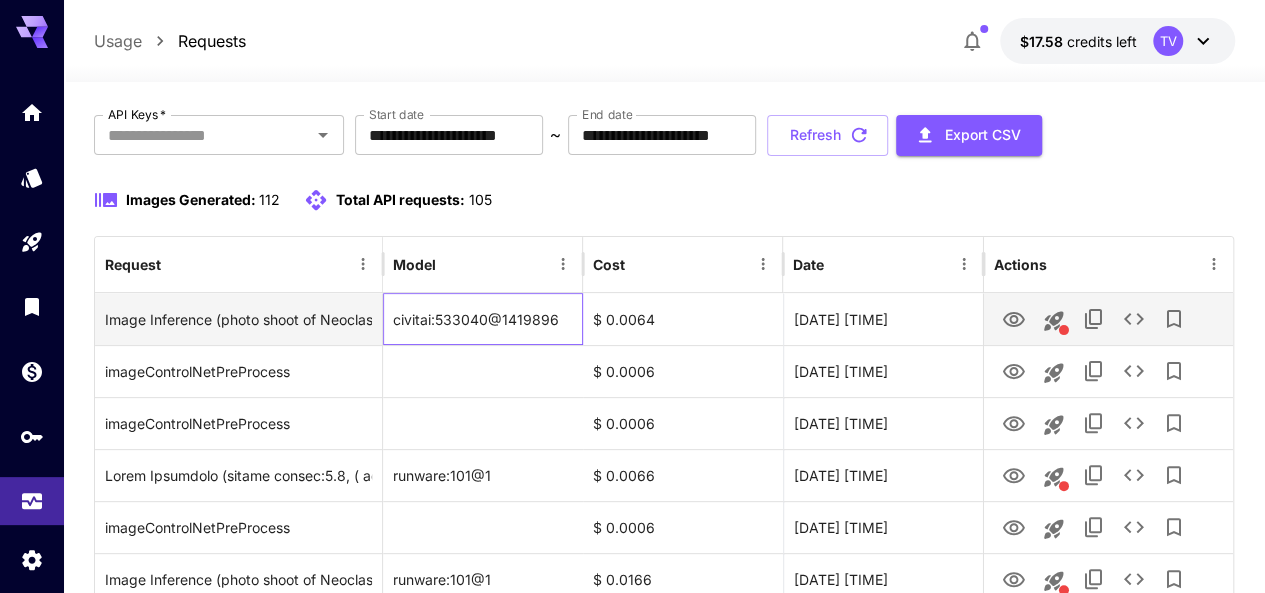 click on "civitai:533040@1419896" at bounding box center (483, 319) 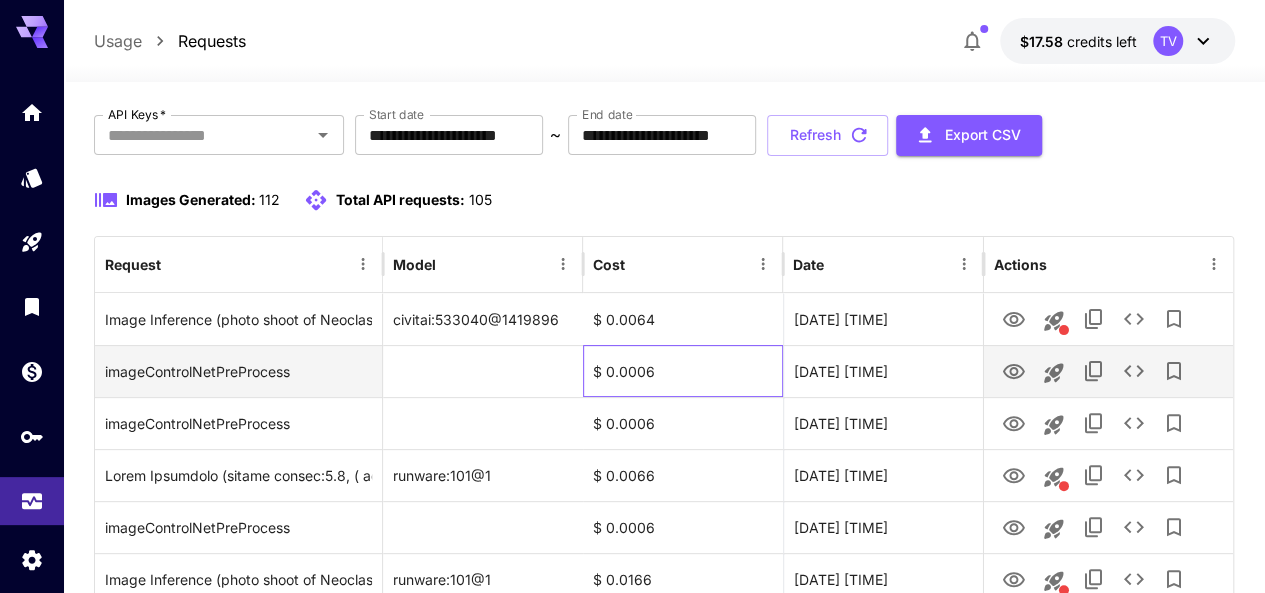 click on "$ 0.0006" at bounding box center (683, 371) 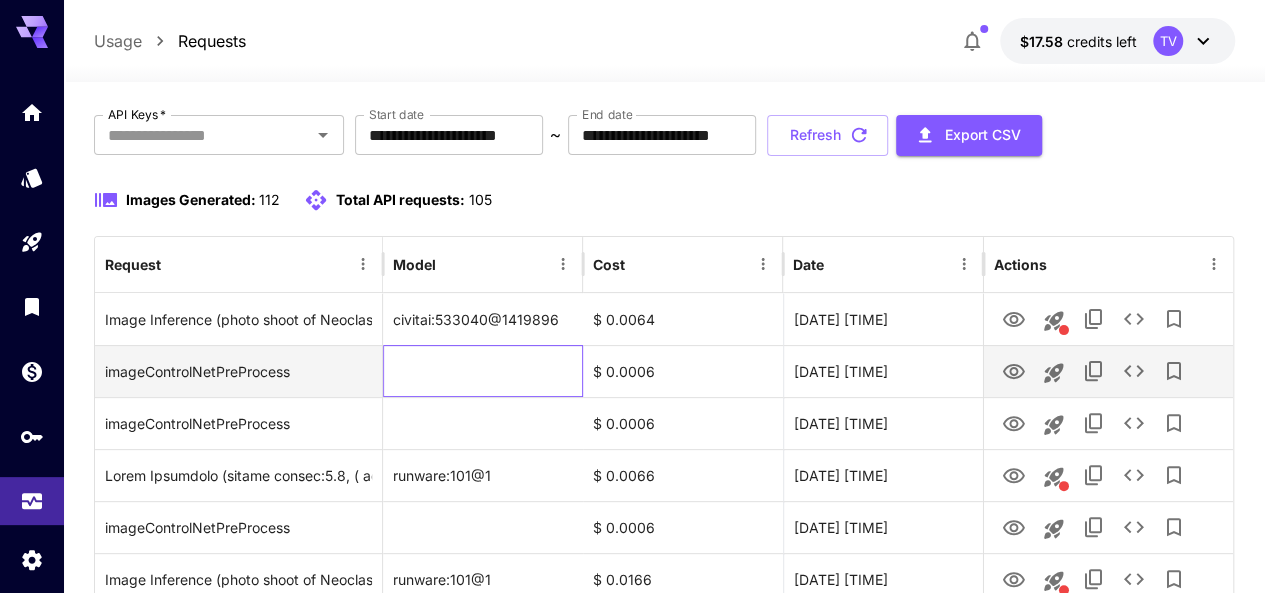 click at bounding box center [483, 371] 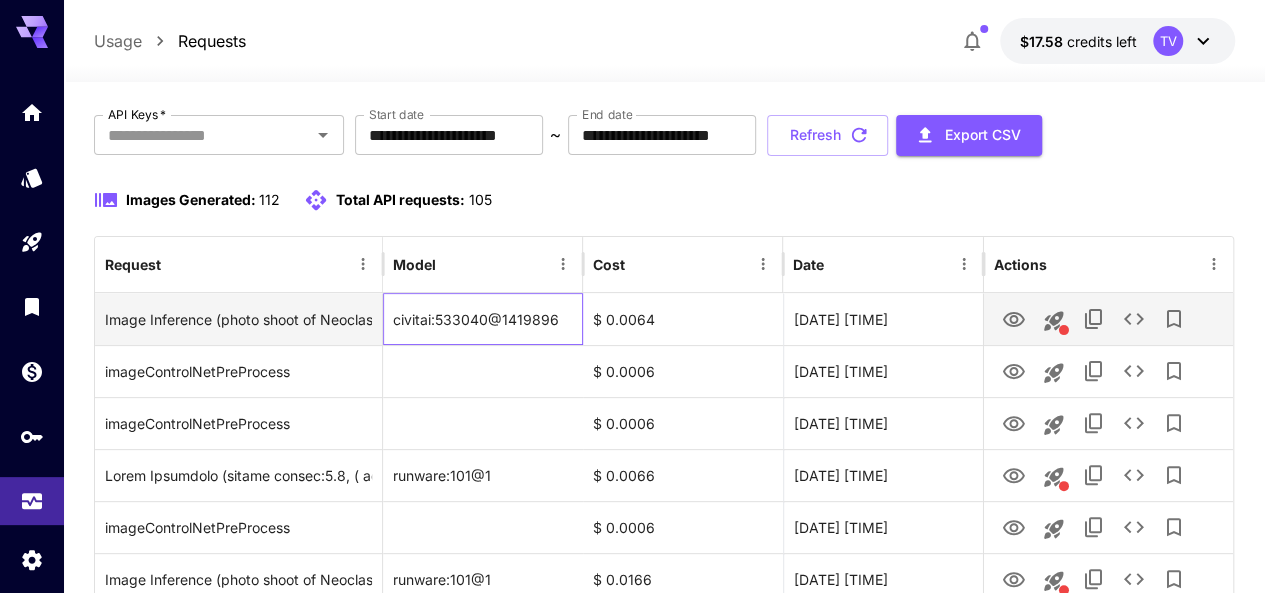 click on "civitai:533040@1419896" at bounding box center [483, 319] 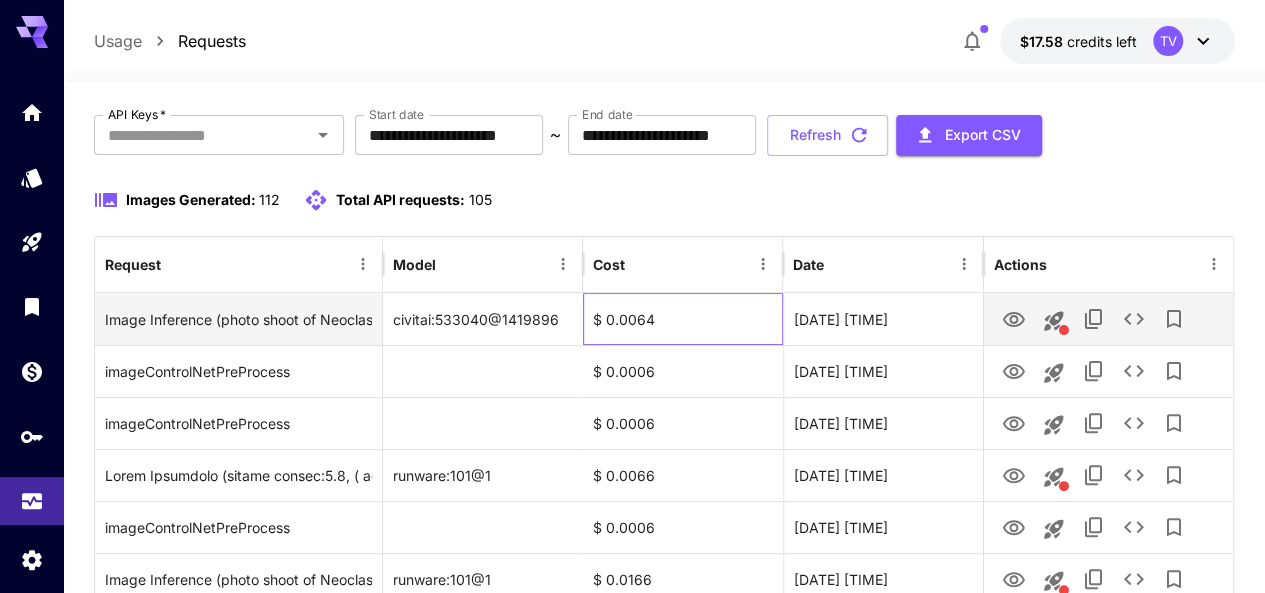 click on "$ 0.0064" at bounding box center (683, 319) 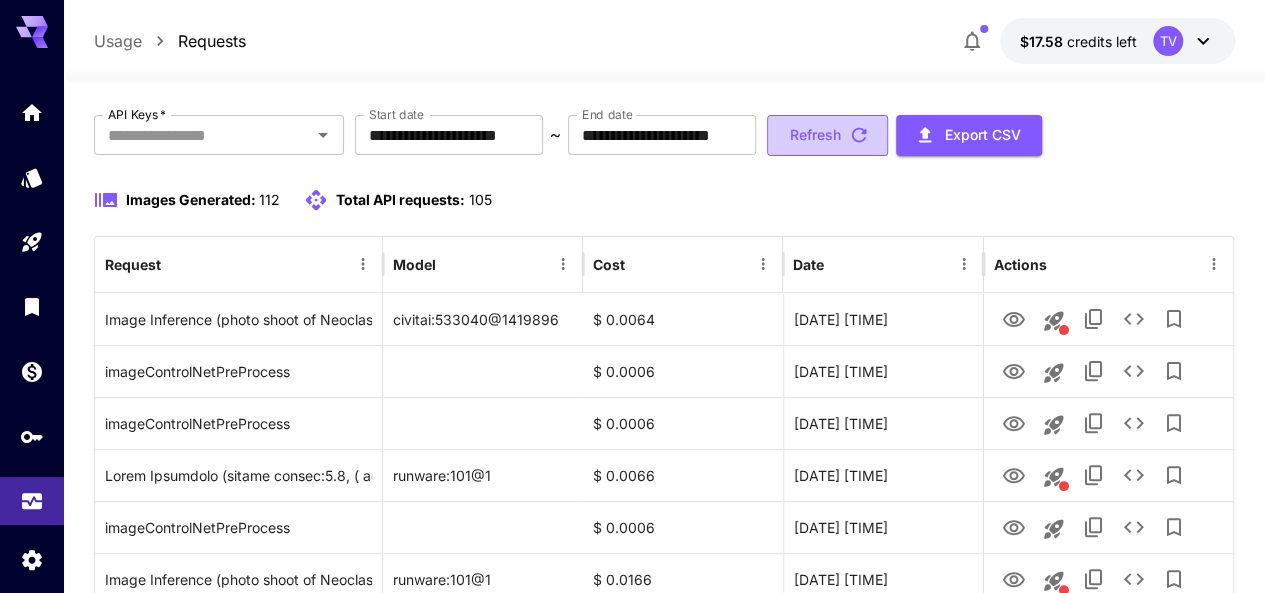 click on "Refresh" at bounding box center (827, 135) 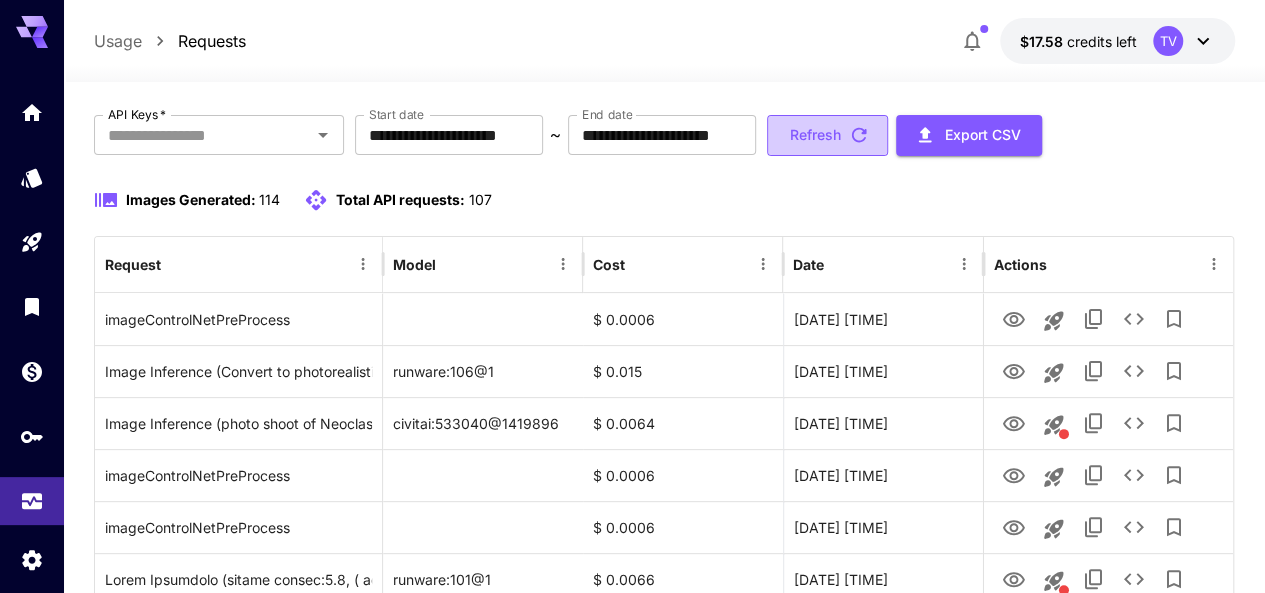click on "Refresh" at bounding box center [827, 135] 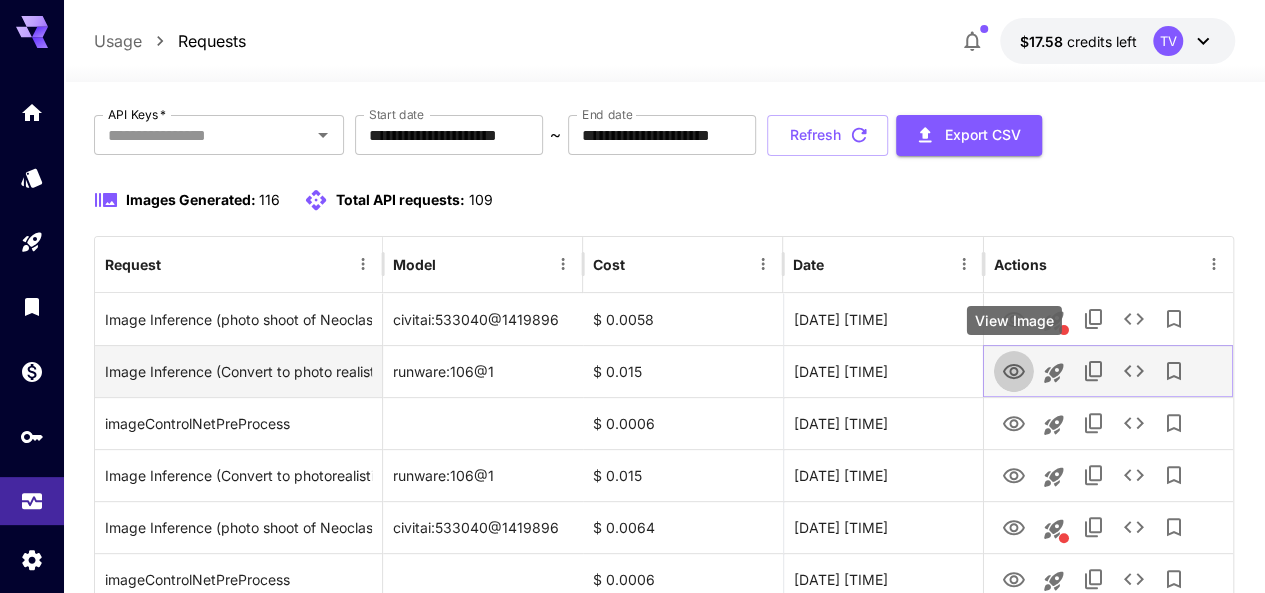 click 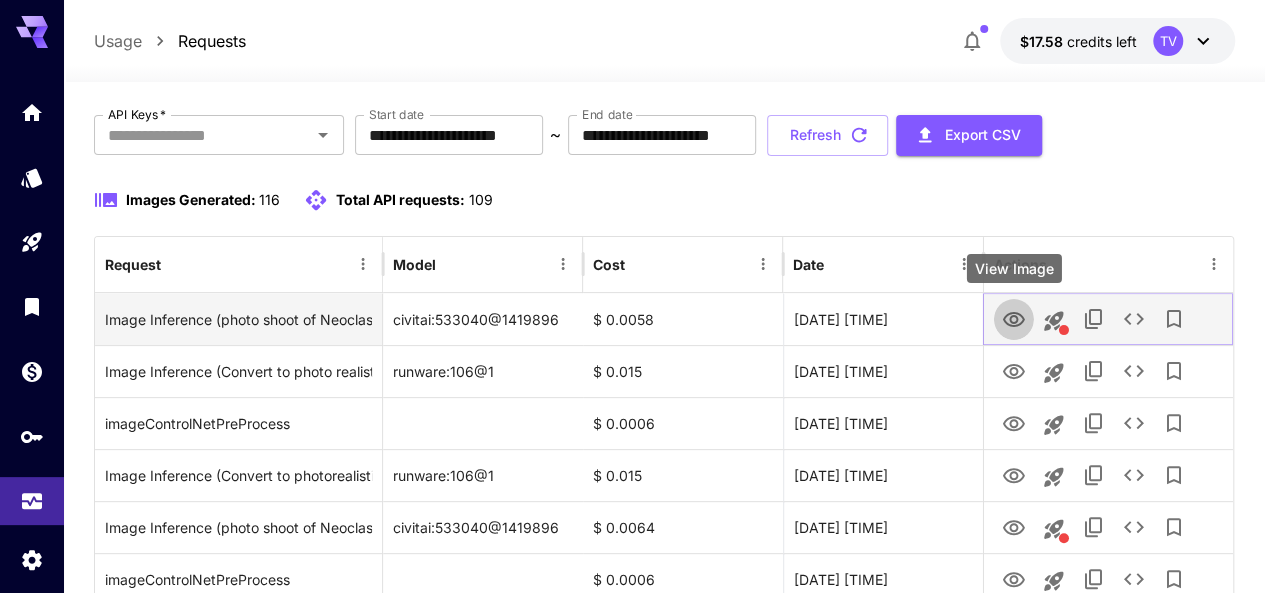click 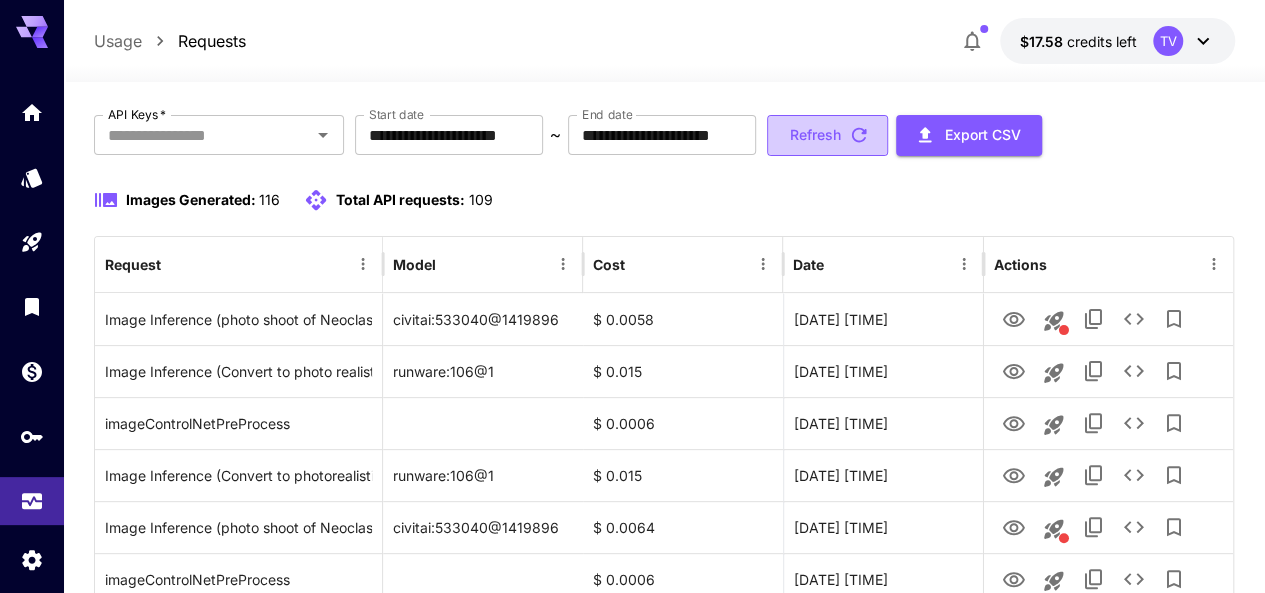click on "Refresh" at bounding box center (827, 135) 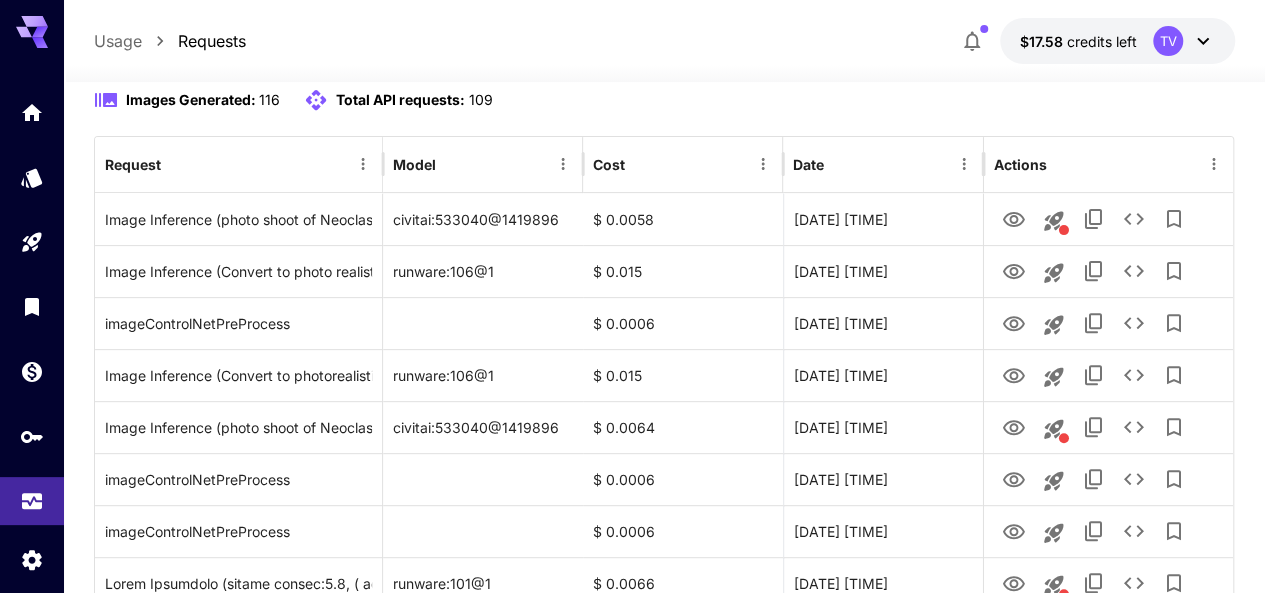 scroll, scrollTop: 0, scrollLeft: 0, axis: both 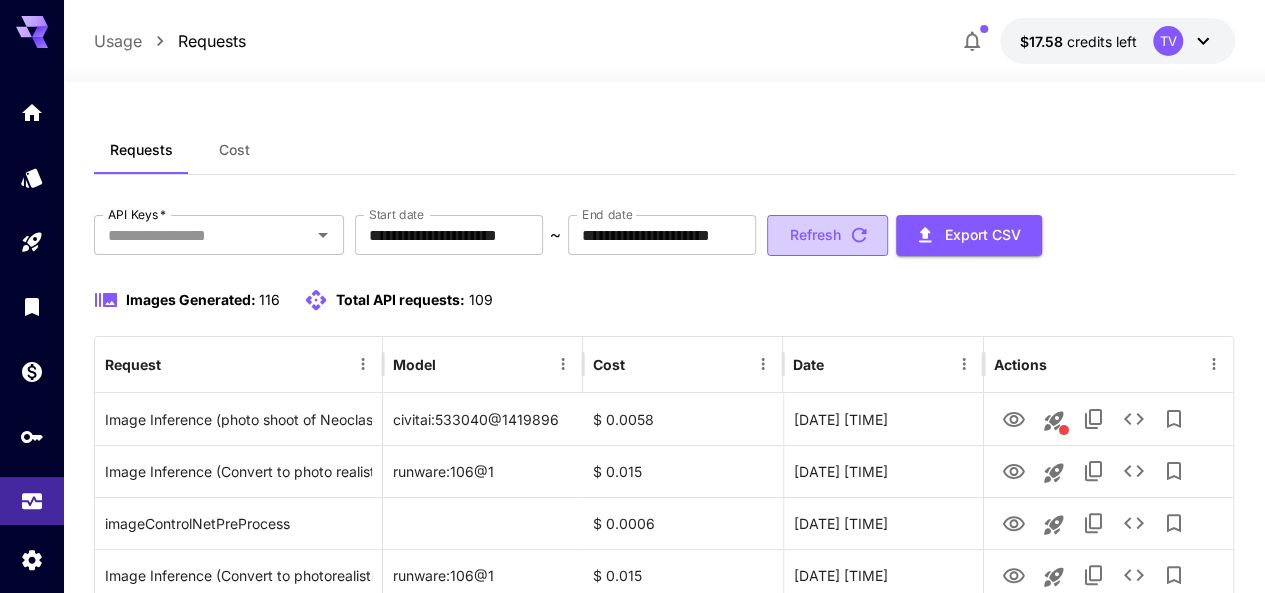 click on "Refresh" at bounding box center [827, 235] 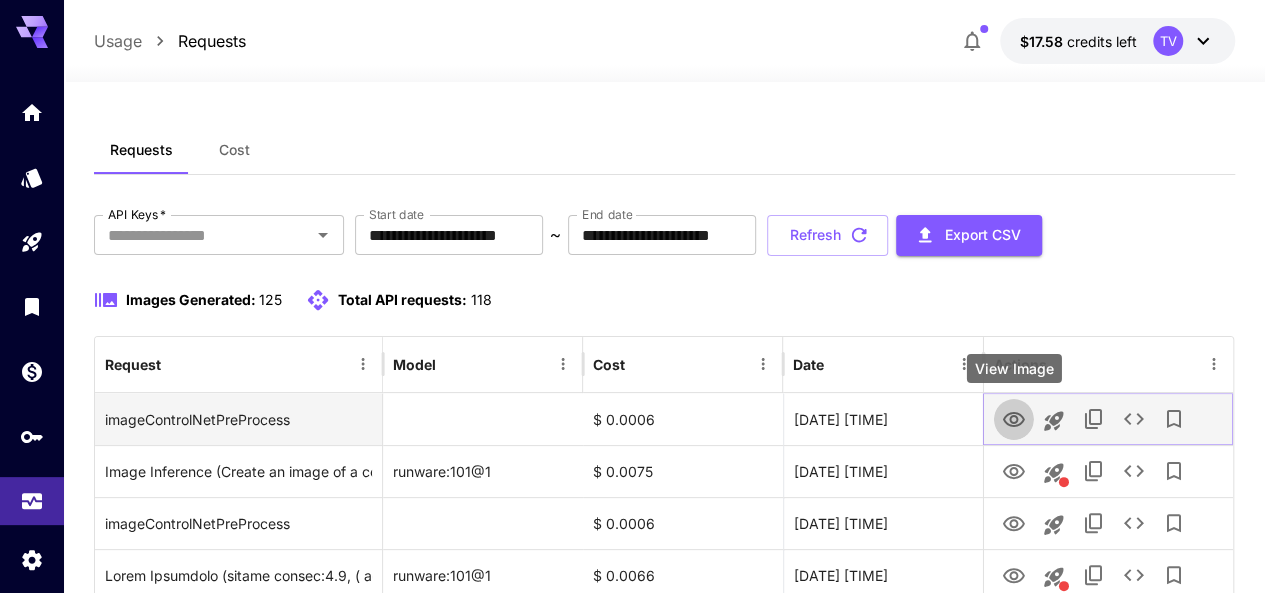 click 